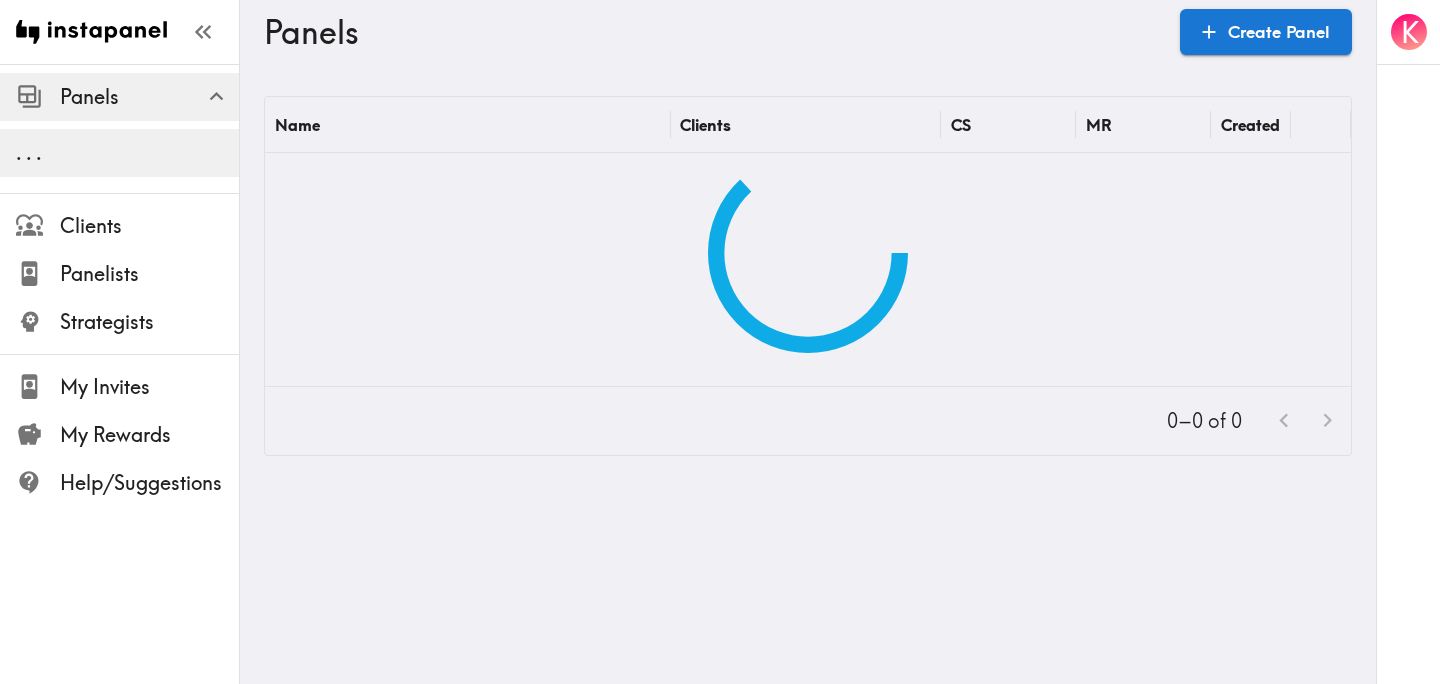 scroll, scrollTop: 0, scrollLeft: 0, axis: both 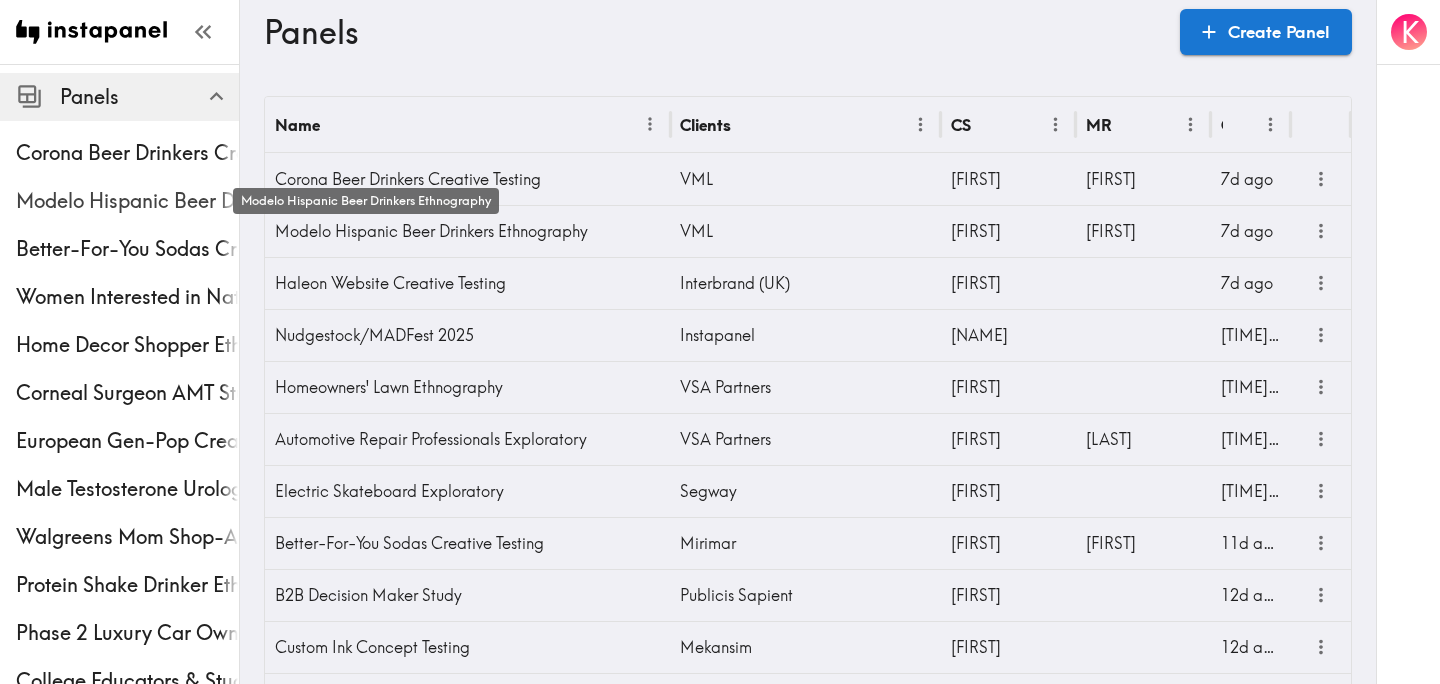 click on "Modelo Hispanic Beer Drinkers Ethnography" at bounding box center [127, 201] 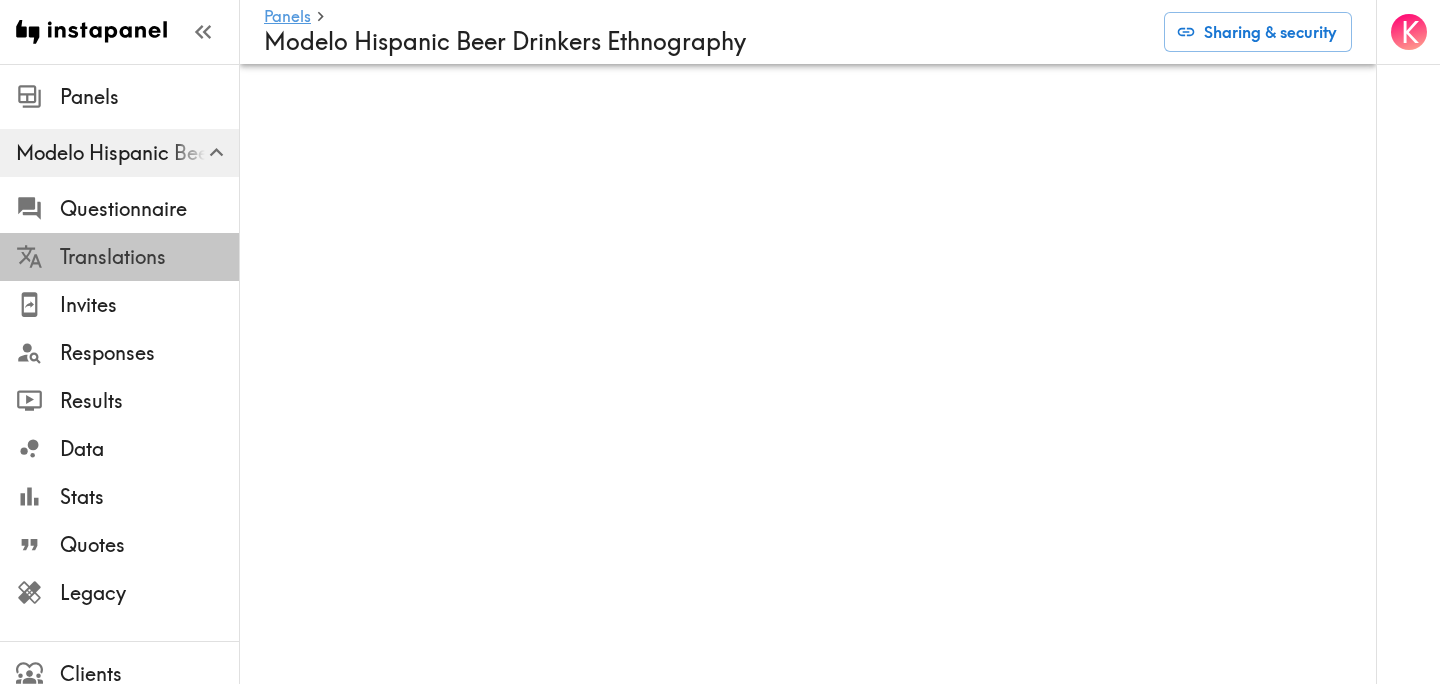 click on "Translations" at bounding box center [149, 257] 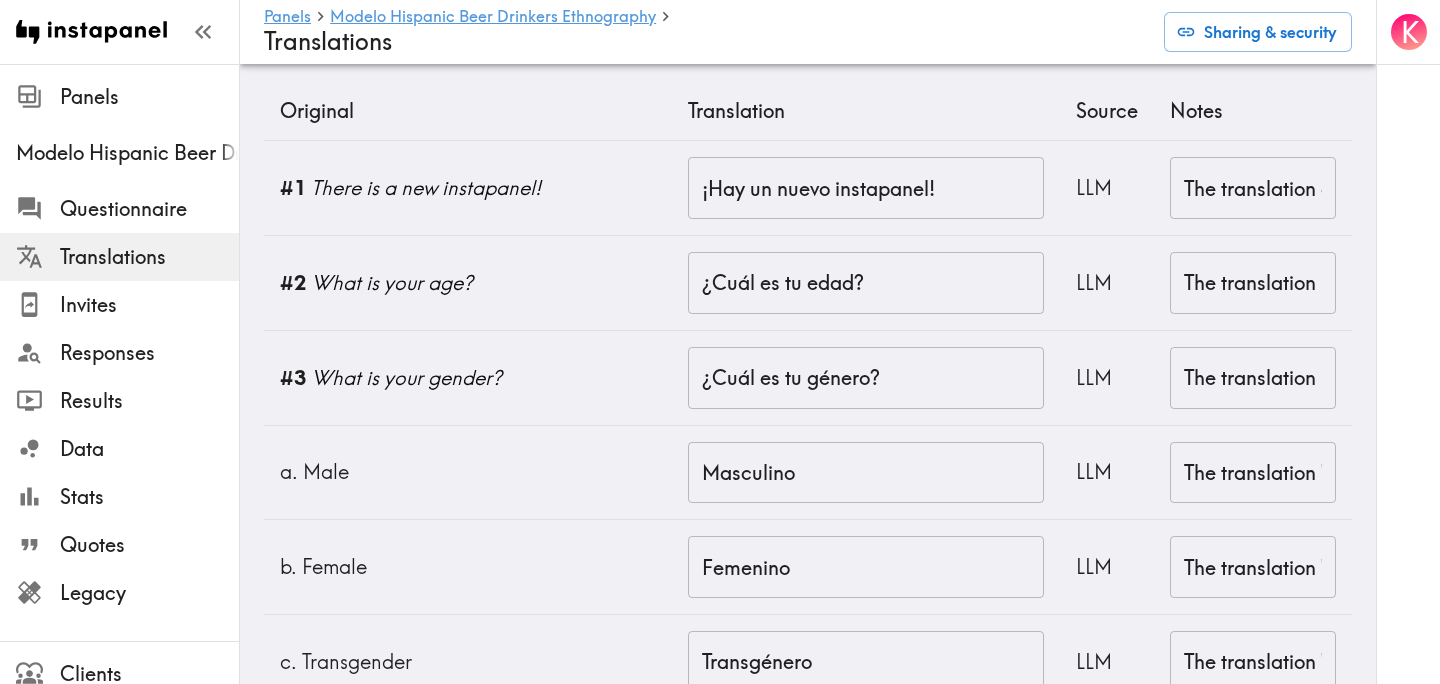 scroll, scrollTop: 0, scrollLeft: 0, axis: both 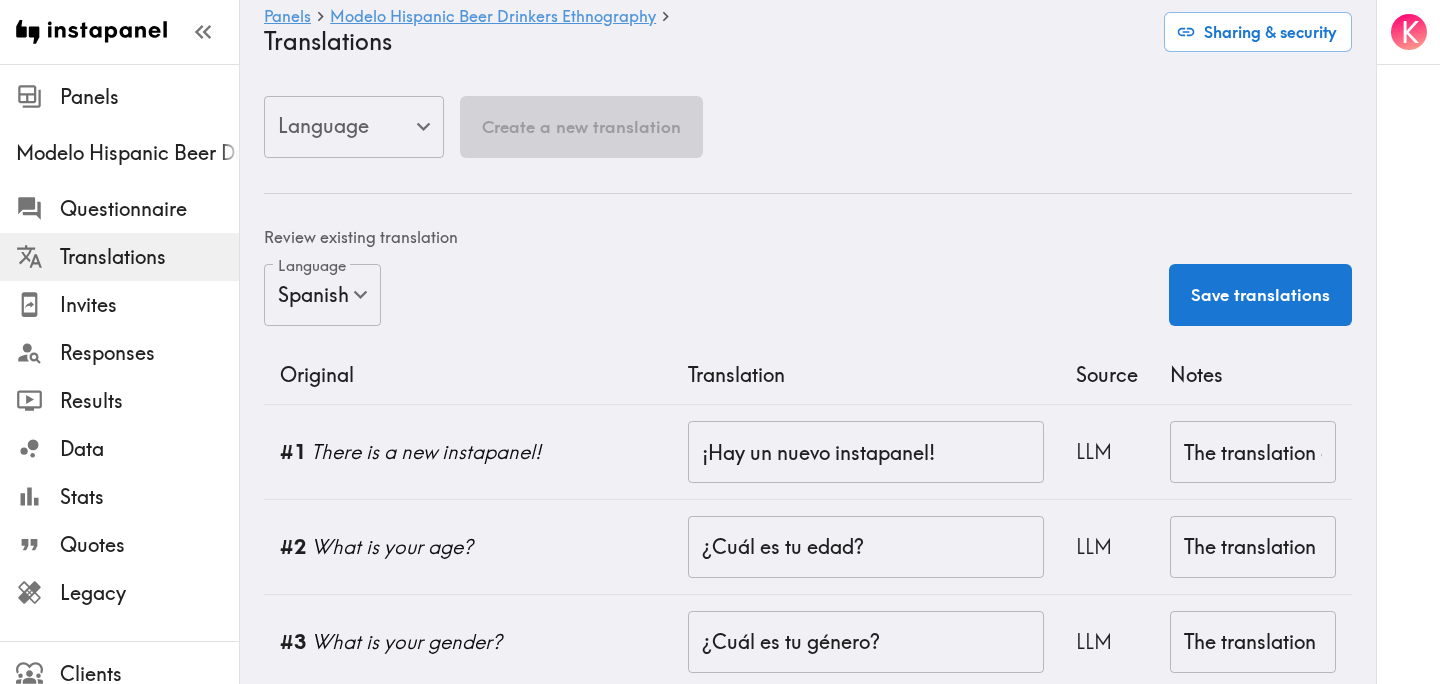 click on "Save translations" at bounding box center (1260, 295) 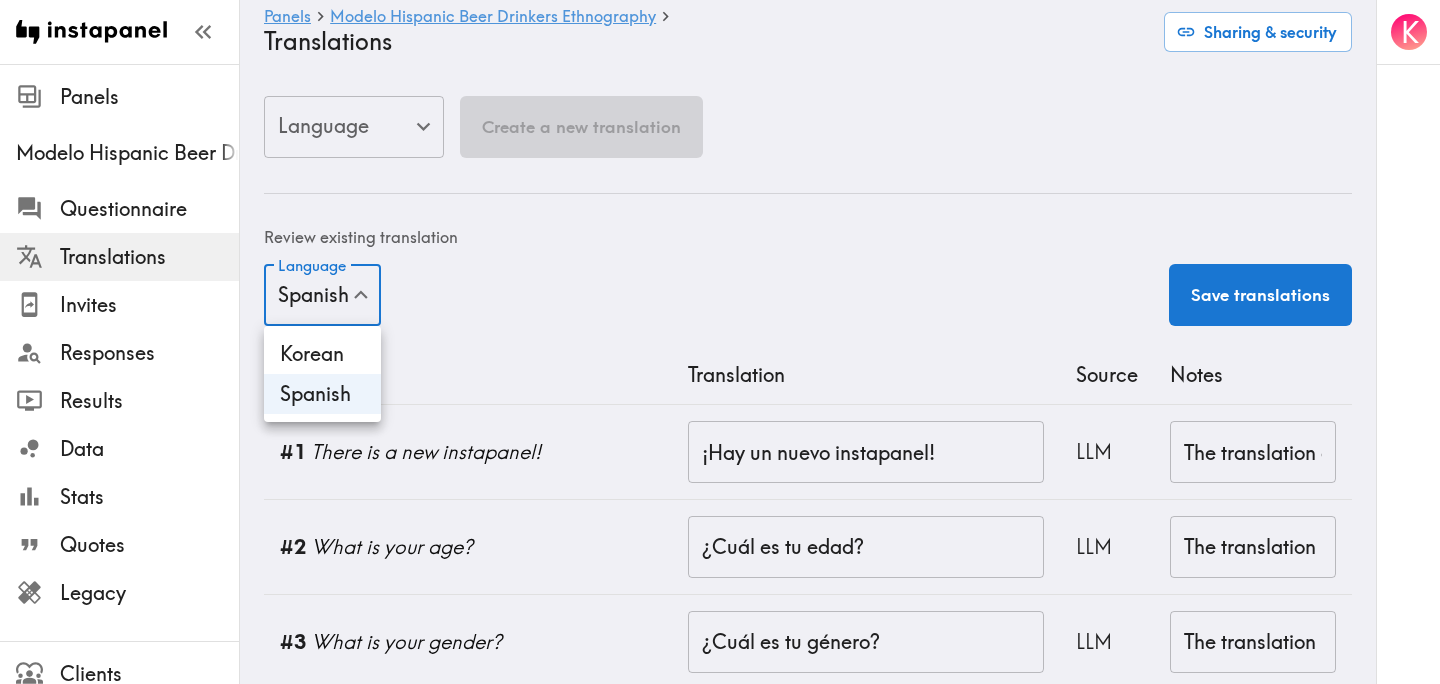 click on "Instapanel -  Panels  -  Modelo Hispanic Beer Drinkers Ethnography  -  Translations Panels Modelo Hispanic Beer Drinkers Ethnography Questionnaire Translations Invites Responses Results Data Stats Quotes Legacy Clients Panelists Strategists My Invites My Rewards Help/Suggestions K Panels   Modelo Hispanic Beer Drinkers Ethnography   Translations Sharing & security Language ​ Language Create a new translation Review existing translation Language Spanish es Language Save translations Original Translation Source Notes #1   There is a new instapanel! ¡Hay un nuevo instapanel! ​ LLM The translation captures the meaning well and maintains appropriate enthusiasm with the exclamation mark. The brand name 'instapanel' is correctly left untranslated as instructed. ​ #2   What is your age? ¿Cuál es tu edad? ​ LLM The translation is accurate and natural in Spanish. It uses the informal 'tu' form which is appropriate for surveys targeted at US Hispanic audiences. ​ #3   What is your gender? ​ LLM ​ a." at bounding box center (720, 6140) 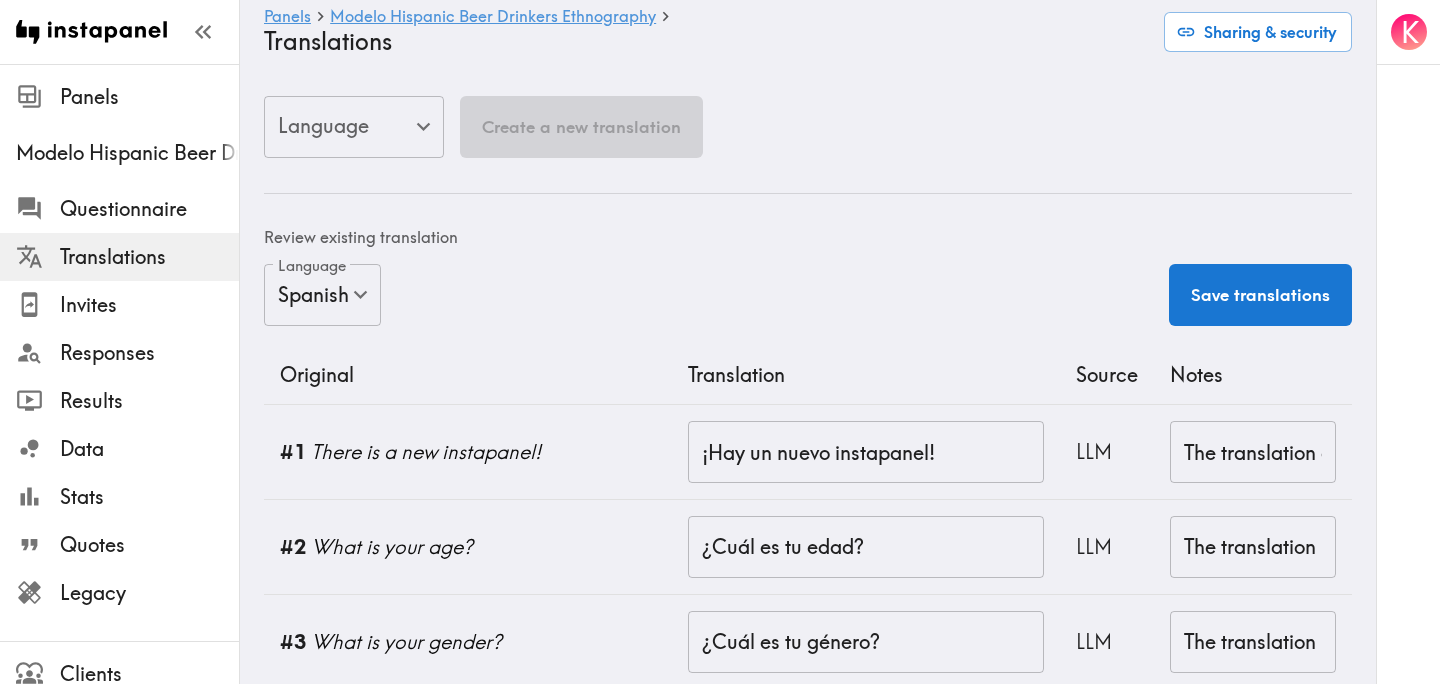click on "Language Spanish es Language Save translations" at bounding box center [808, 296] 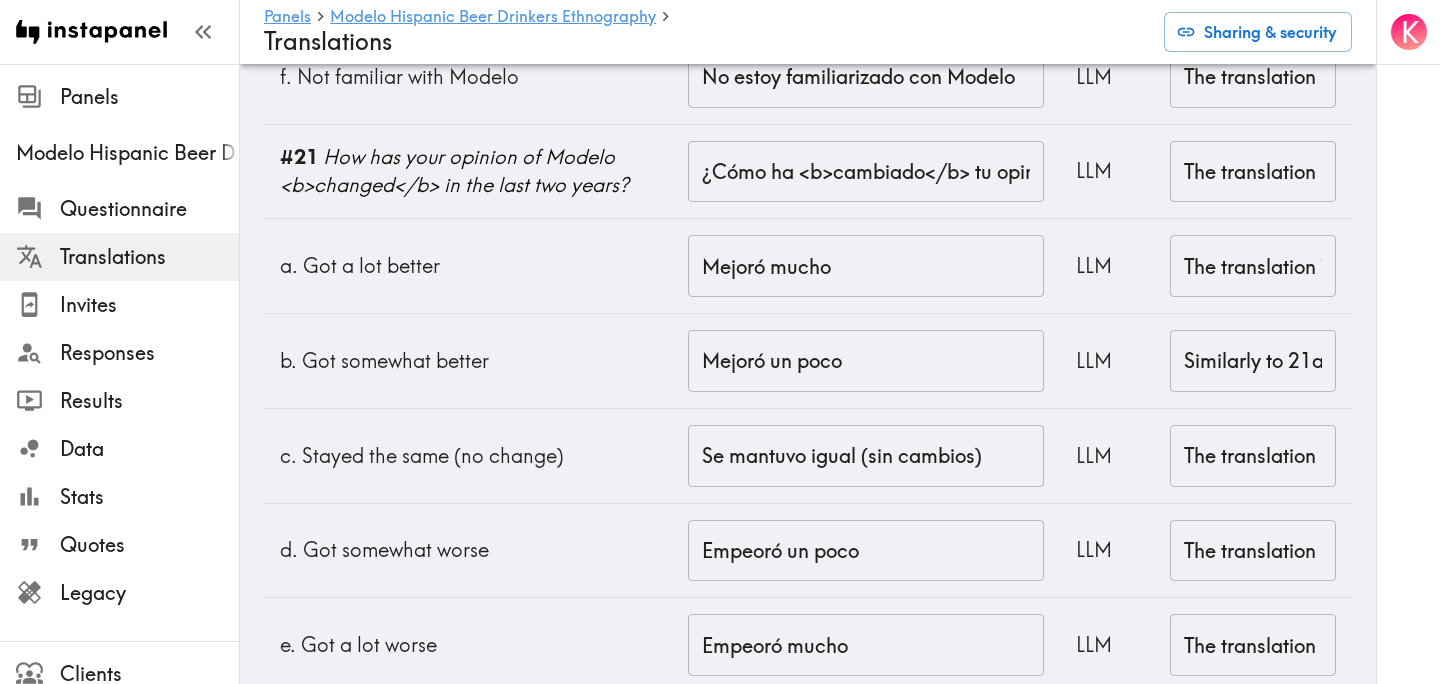 scroll, scrollTop: 11098, scrollLeft: 0, axis: vertical 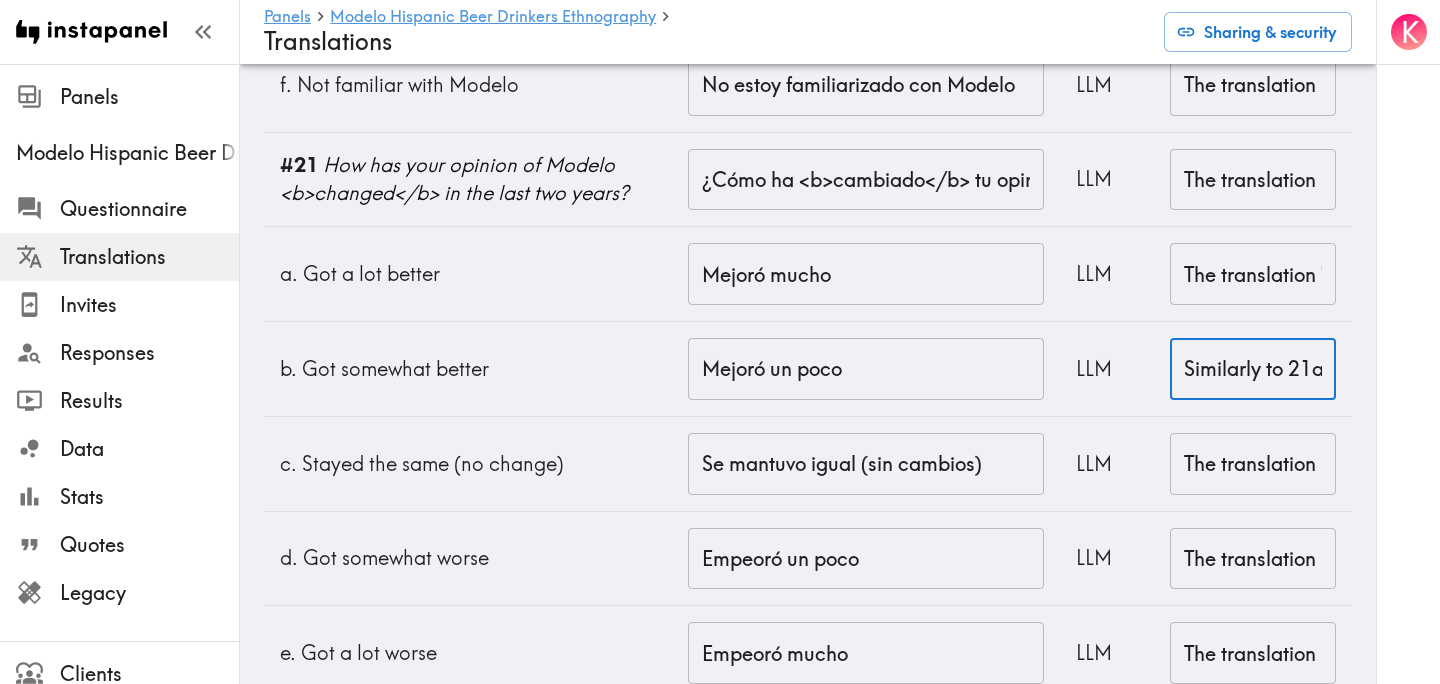 click on "Similarly to 21a, the translation 'He mejorado un poco' uses first-person instead of referring to the opinion. A more accurate translation would be 'Mejoró un poco' ('It got somewhat better')." at bounding box center [1253, 369] 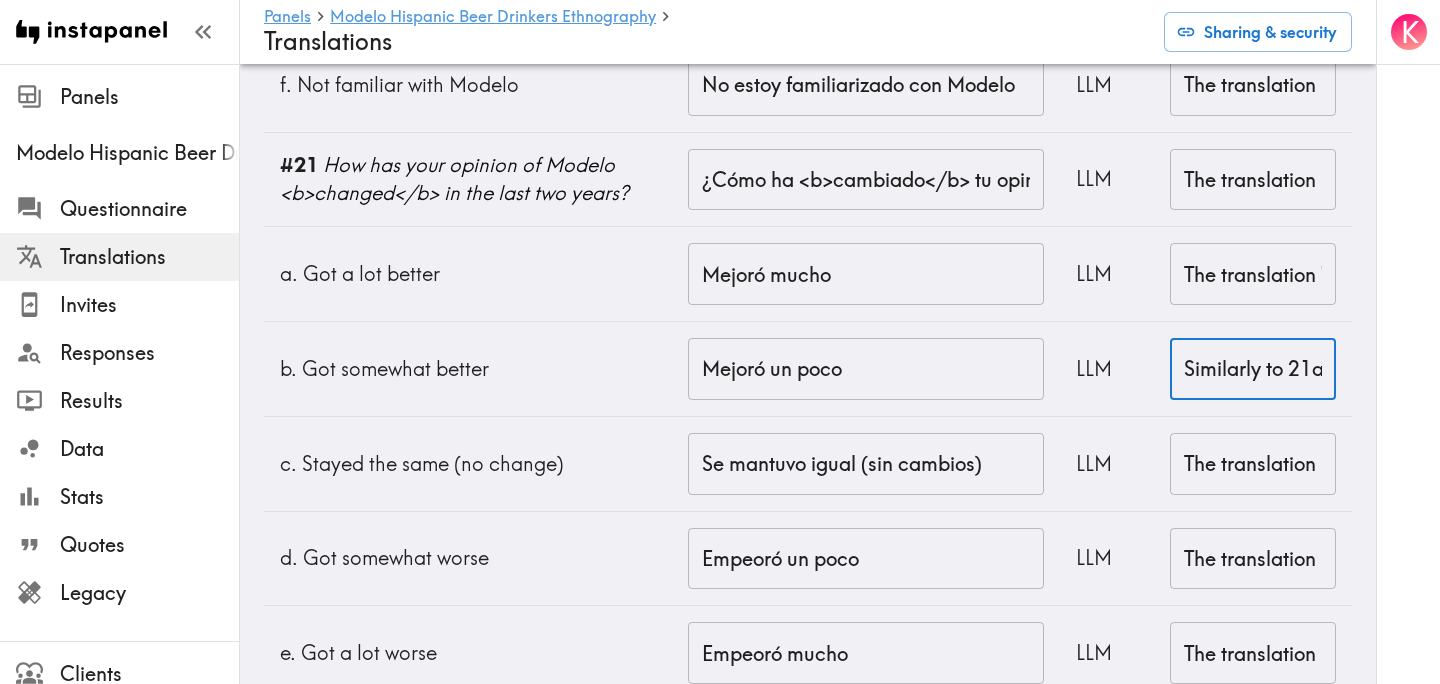 scroll, scrollTop: 0, scrollLeft: 73, axis: horizontal 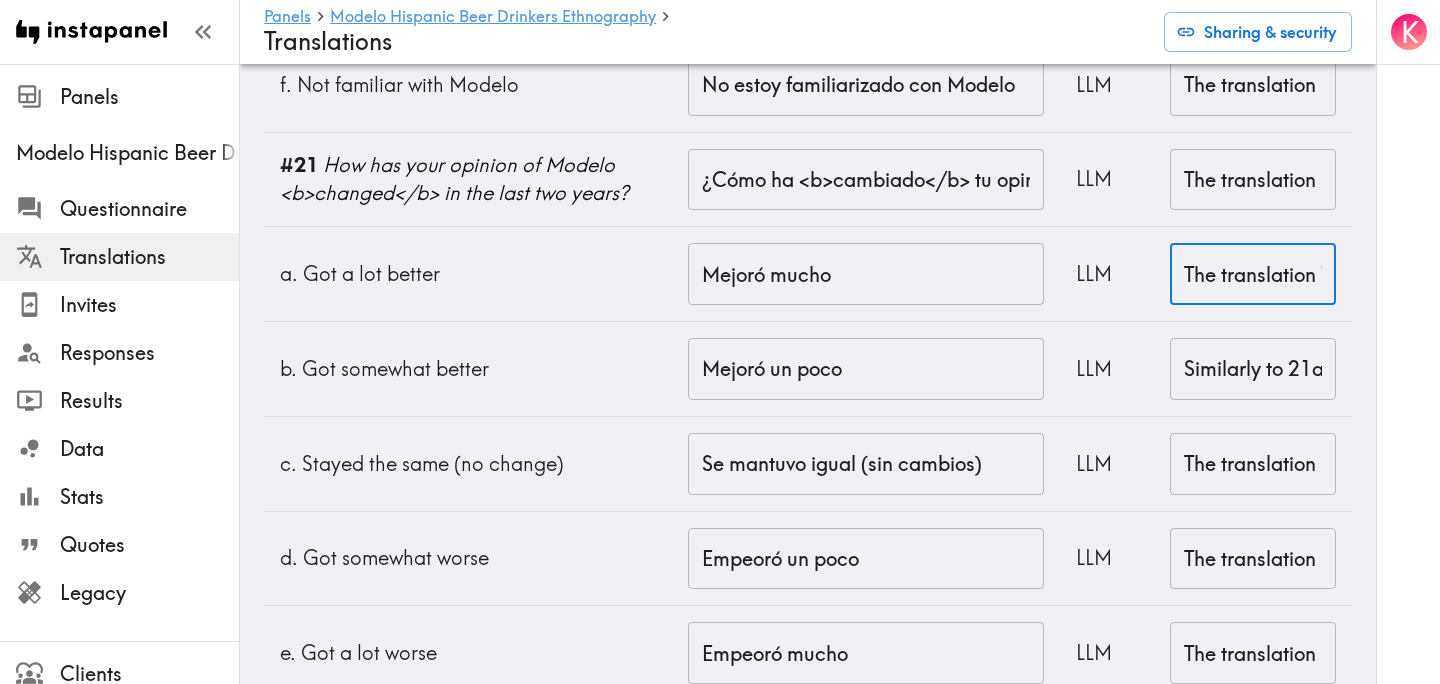 click on "The translation 'He mejorado mucho' uses first-person ('I have improved a lot') instead of referring to the opinion about Modelo. A more accurate translation would be 'Mejoró mucho' ('It got much better')." at bounding box center [1253, 274] 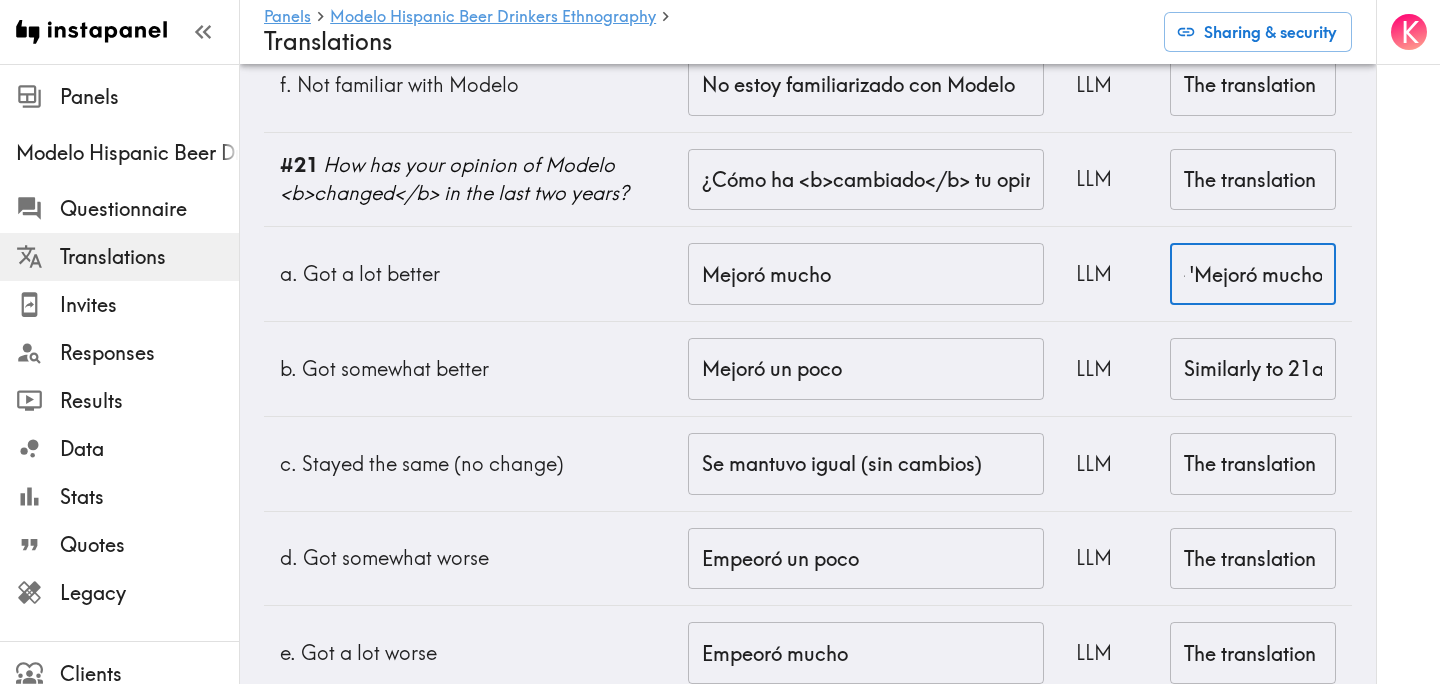 scroll, scrollTop: 0, scrollLeft: 1547, axis: horizontal 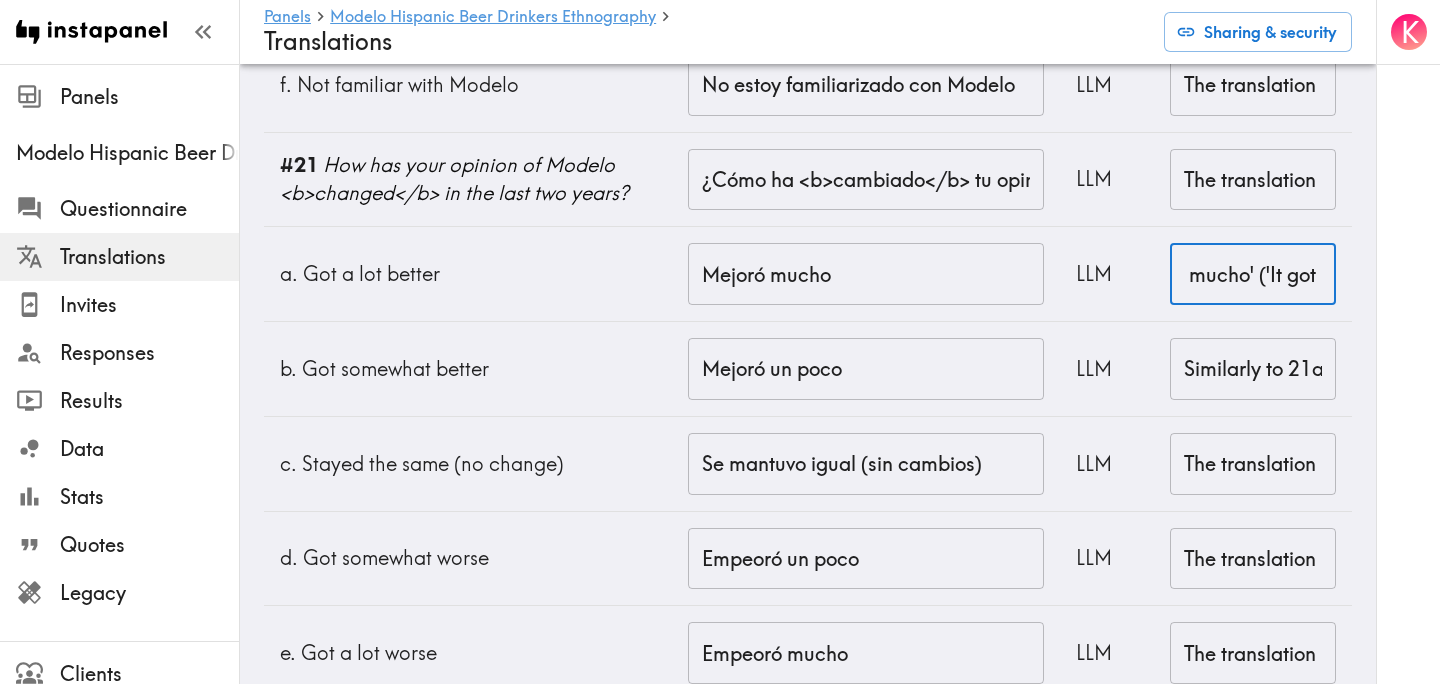 click on "K" at bounding box center [1408, 342] 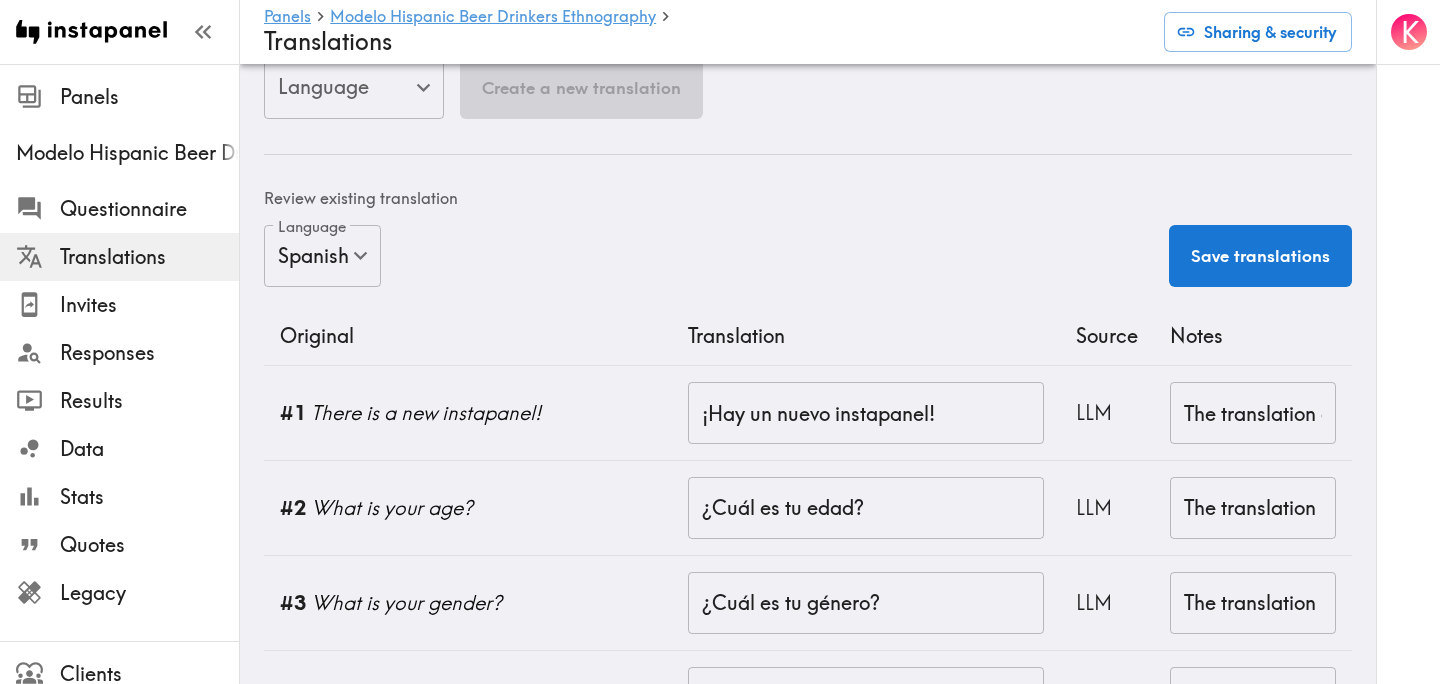 scroll, scrollTop: 0, scrollLeft: 0, axis: both 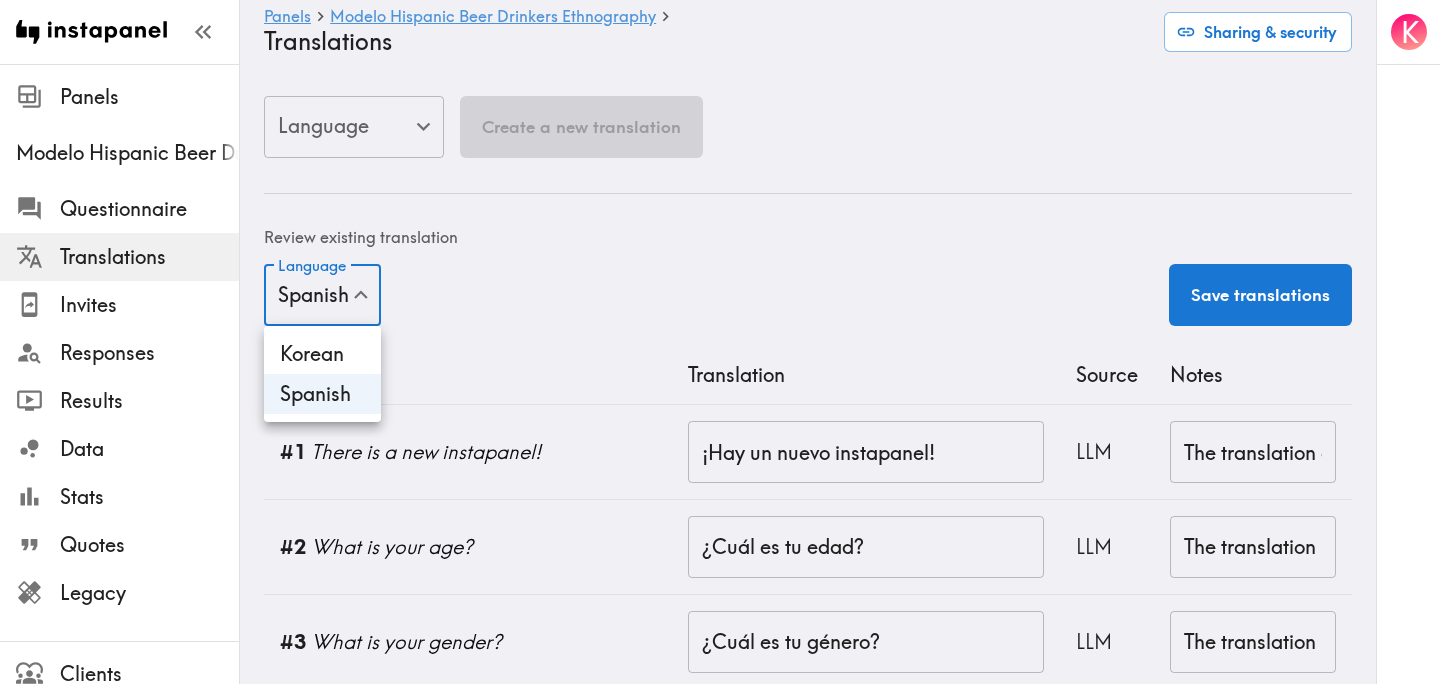 click on "Instapanel -  Panels  -  Modelo Hispanic Beer Drinkers Ethnography  -  Translations Panels Modelo Hispanic Beer Drinkers Ethnography Questionnaire Translations Invites Responses Results Data Stats Quotes Legacy Clients Panelists Strategists My Invites My Rewards Help/Suggestions K Panels   Modelo Hispanic Beer Drinkers Ethnography   Translations Sharing & security Language ​ Language Create a new translation Review existing translation Language Spanish es Language Save translations Original Translation Source Notes #1   There is a new instapanel! ¡Hay un nuevo instapanel! ​ LLM The translation captures the meaning well and maintains appropriate enthusiasm with the exclamation mark. The brand name 'instapanel' is correctly left untranslated as instructed. ​ #2   What is your age? ¿Cuál es tu edad? ​ LLM The translation is accurate and natural in Spanish. It uses the informal 'tu' form which is appropriate for surveys targeted at US Hispanic audiences. ​ #3   What is your gender? ​ LLM ​ a." at bounding box center (720, 6140) 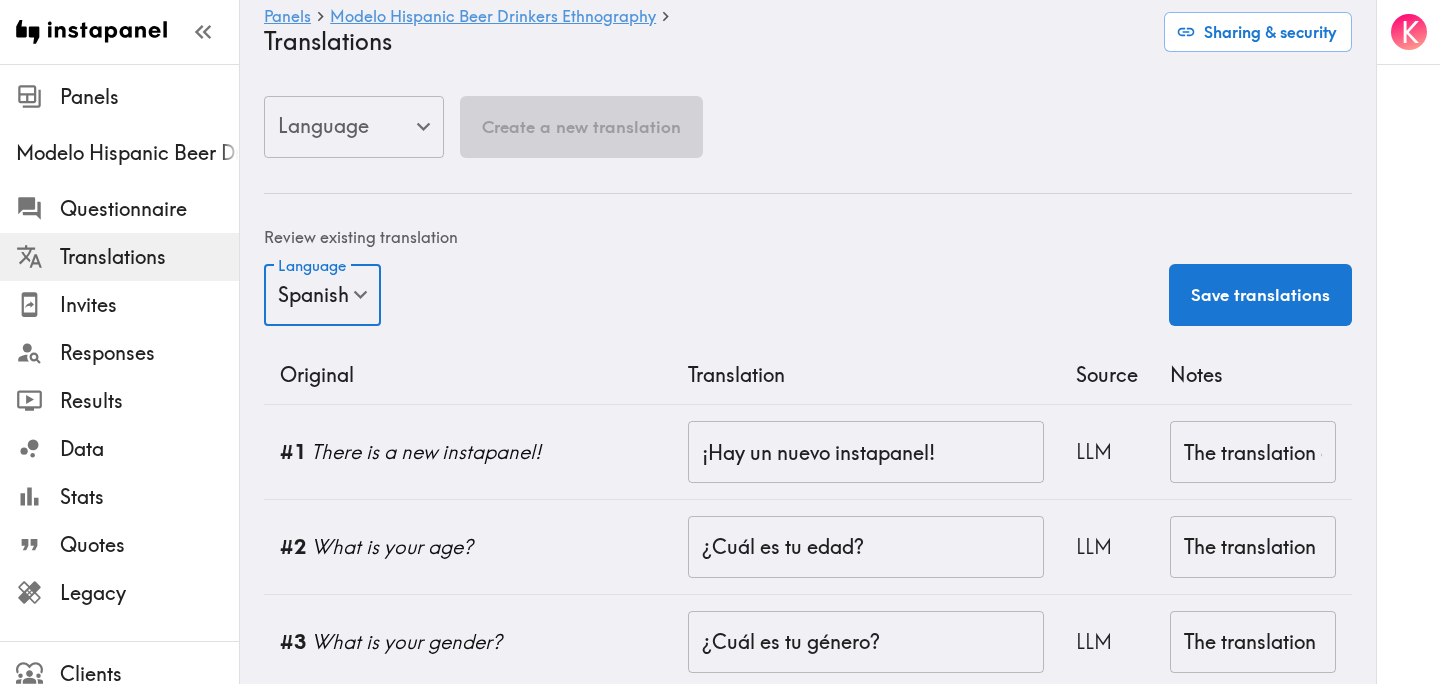 click on "Instapanel -  Panels  -  Modelo Hispanic Beer Drinkers Ethnography  -  Translations Panels Modelo Hispanic Beer Drinkers Ethnography Questionnaire Translations Invites Responses Results Data Stats Quotes Legacy Clients Panelists Strategists My Invites My Rewards Help/Suggestions K Panels   Modelo Hispanic Beer Drinkers Ethnography   Translations Sharing & security Language ​ Language Create a new translation Review existing translation Language Spanish es Language Save translations Original Translation Source Notes #1   There is a new instapanel! ¡Hay un nuevo instapanel! ​ LLM The translation captures the meaning well and maintains appropriate enthusiasm with the exclamation mark. The brand name 'instapanel' is correctly left untranslated as instructed. ​ #2   What is your age? ¿Cuál es tu edad? ​ LLM The translation is accurate and natural in Spanish. It uses the informal 'tu' form which is appropriate for surveys targeted at US Hispanic audiences. ​ #3   What is your gender? ​ LLM ​ a." at bounding box center [720, 6140] 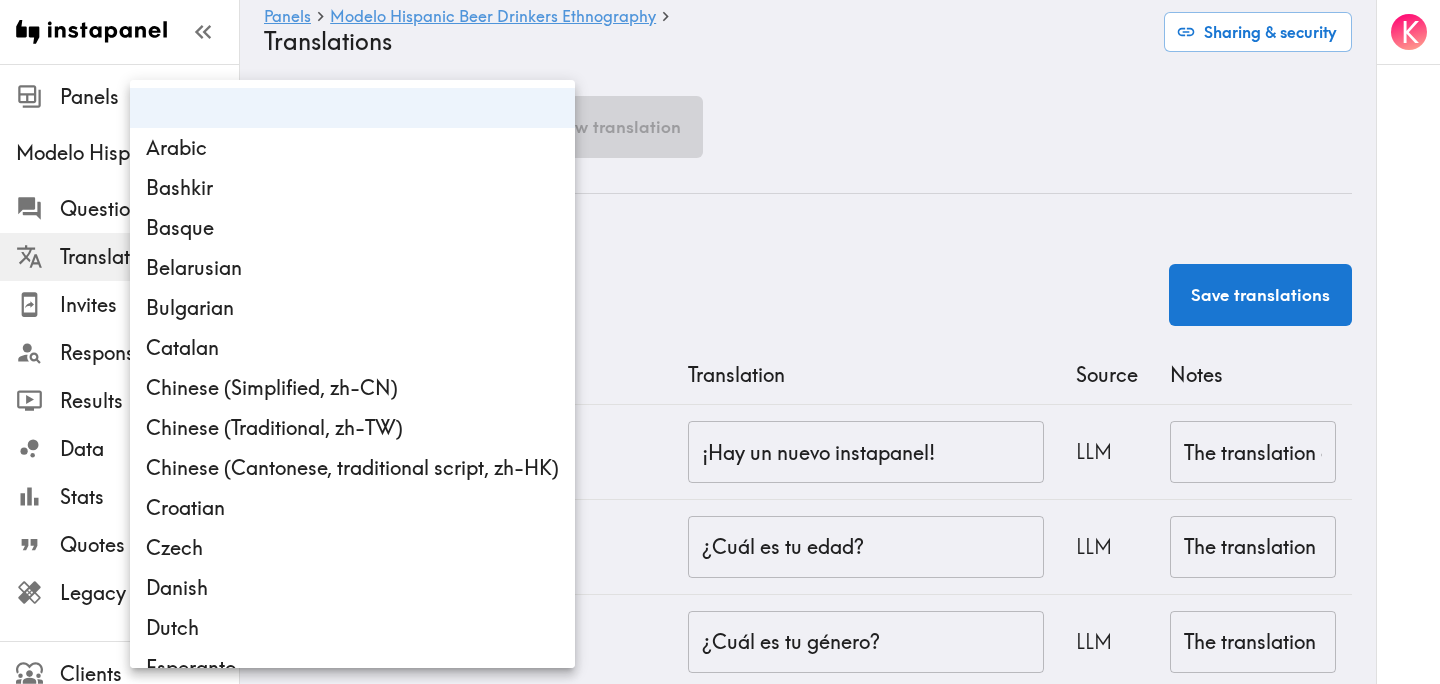 click at bounding box center (720, 342) 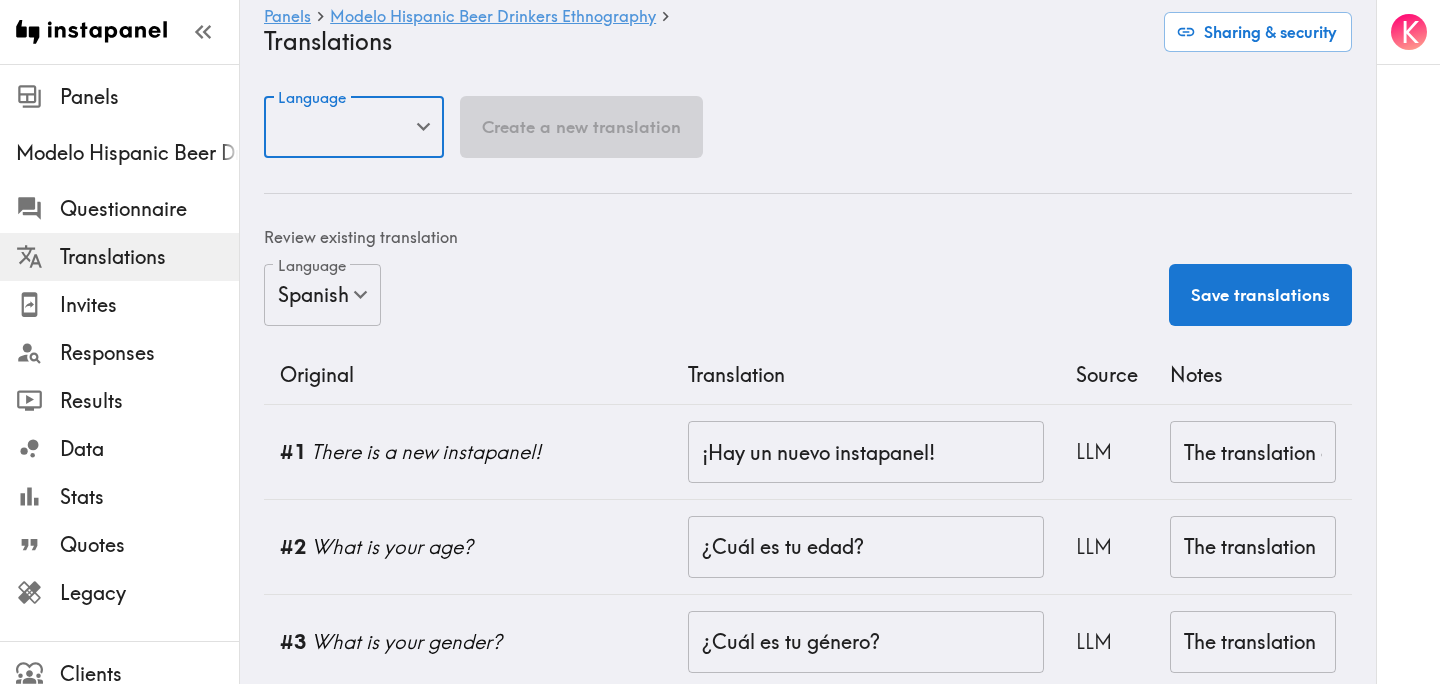 click on "Language Spanish es Language Save translations" at bounding box center [808, 296] 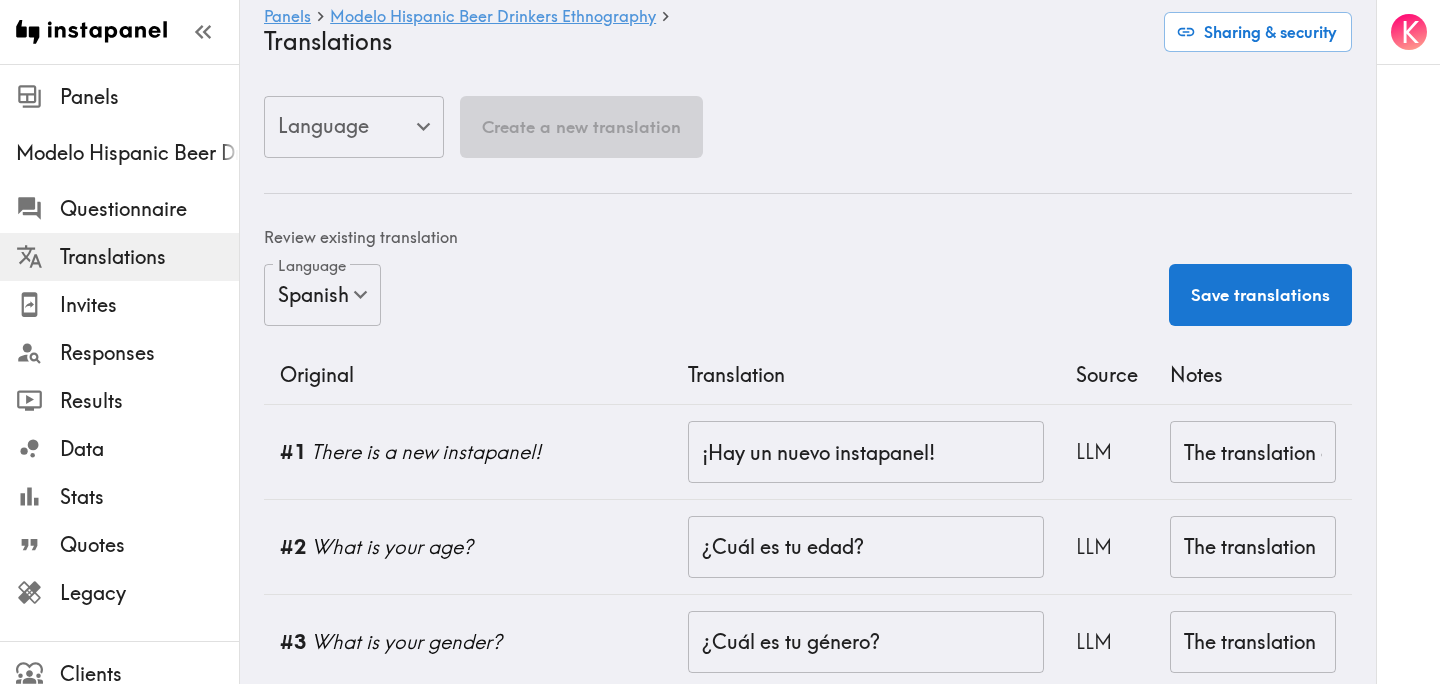 click on "Instapanel -  Panels  -  Modelo Hispanic Beer Drinkers Ethnography  -  Translations Panels Modelo Hispanic Beer Drinkers Ethnography Questionnaire Translations Invites Responses Results Data Stats Quotes Legacy Clients Panelists Strategists My Invites My Rewards Help/Suggestions K Panels   Modelo Hispanic Beer Drinkers Ethnography   Translations Sharing & security Language ​ Language Create a new translation Review existing translation Language Spanish es Language Save translations Original Translation Source Notes #1   There is a new instapanel! ¡Hay un nuevo instapanel! ​ LLM The translation captures the meaning well and maintains appropriate enthusiasm with the exclamation mark. The brand name 'instapanel' is correctly left untranslated as instructed. ​ #2   What is your age? ¿Cuál es tu edad? ​ LLM The translation is accurate and natural in Spanish. It uses the informal 'tu' form which is appropriate for surveys targeted at US Hispanic audiences. ​ #3   What is your gender? ​ LLM ​ a." at bounding box center (720, 6140) 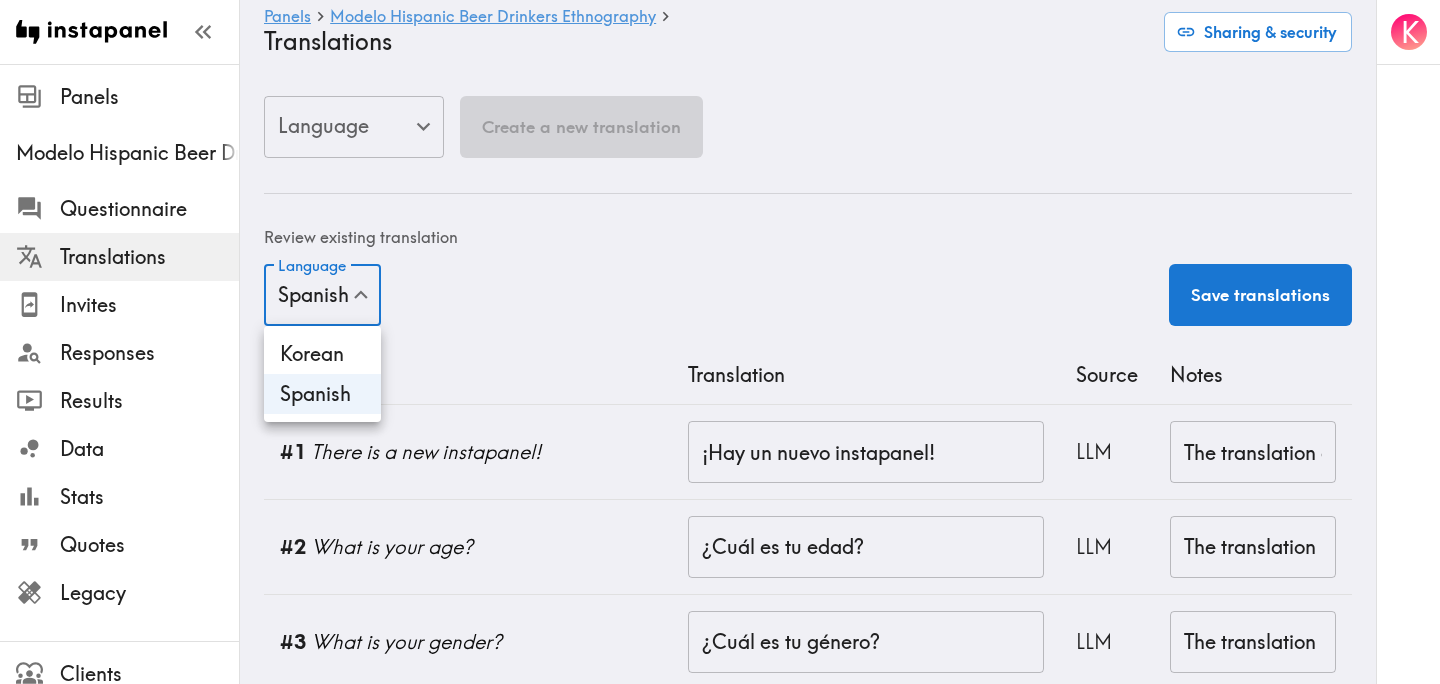 click at bounding box center (720, 342) 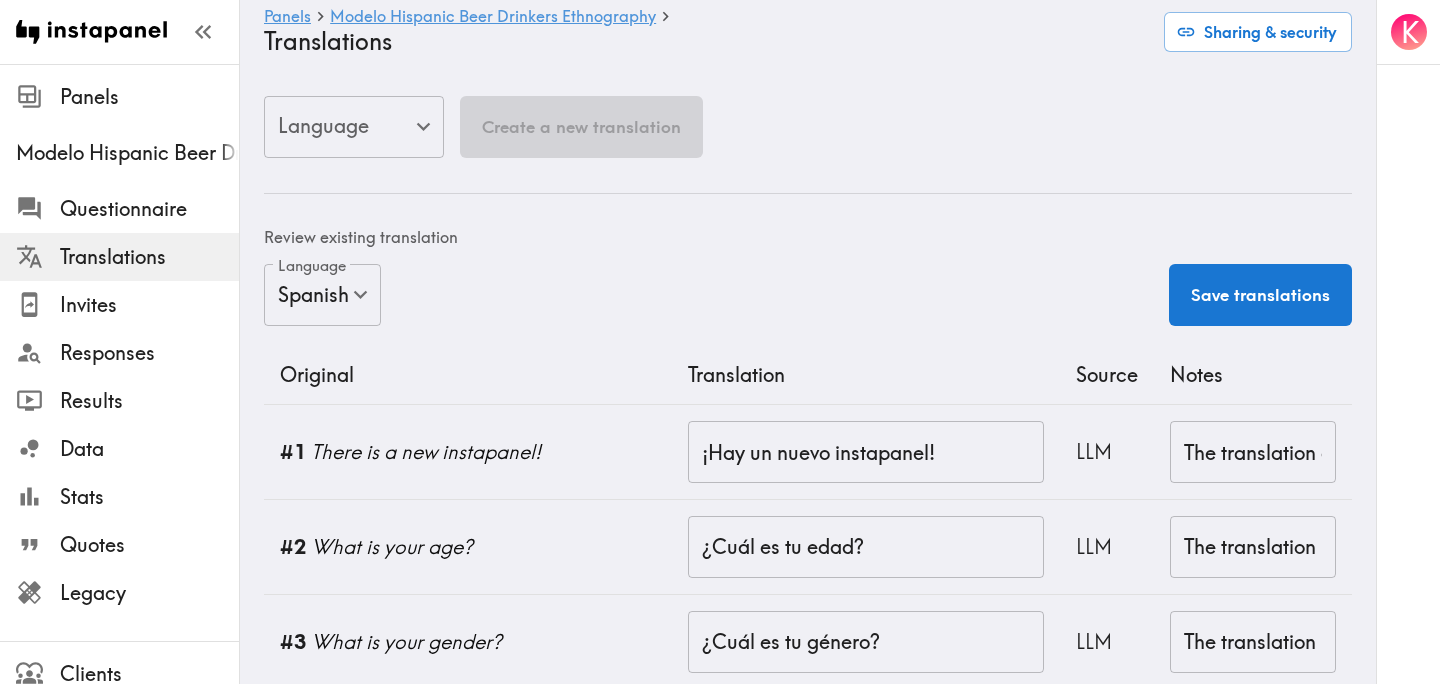 click on "Review existing translation Language Spanish es Language Save translations Original Translation Source Notes #1   There is a new instapanel! ¡Hay un nuevo instapanel! ​ LLM The translation captures the meaning well and maintains appropriate enthusiasm with the exclamation mark. The brand name 'instapanel' is correctly left untranslated as instructed. ​ #2   What is your age? ¿Cuál es tu edad? ​ LLM The translation is accurate and natural in Spanish. It uses the informal 'tu' form which is appropriate for surveys targeted at US Hispanic audiences. ​ #3   What is your gender? ¿Cuál es tu género? ​ LLM The translation is generally correct, but there are accent mark issues. 'Cual' should be 'Cuál' with an accent, and 'genero' should be 'género' with an accent. Also, in Spanish, question marks should appear at both the beginning (inverted) and end of questions. ​ a.   Male Masculino ​ LLM The translation 'Masculino' is the standard Spanish translation for 'Male' in this context. ​ b.   ​" at bounding box center (808, 6205) 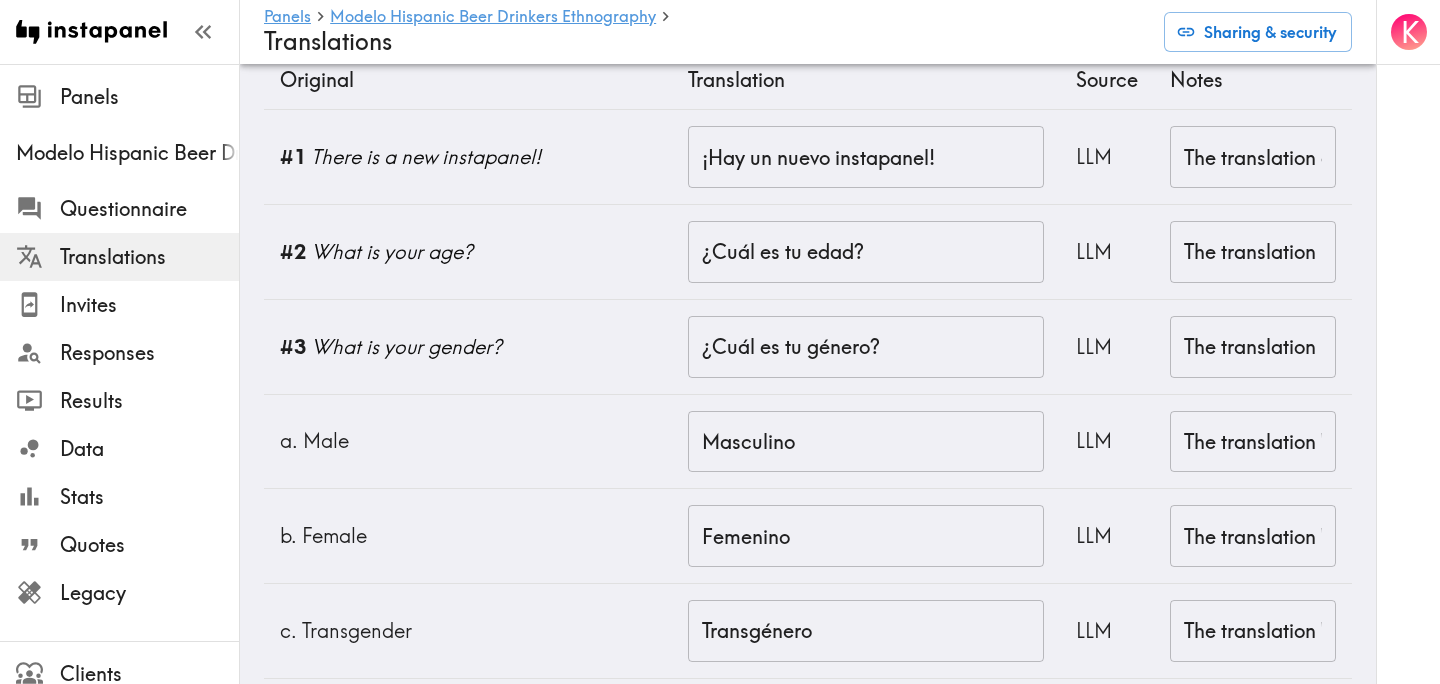 scroll, scrollTop: 0, scrollLeft: 0, axis: both 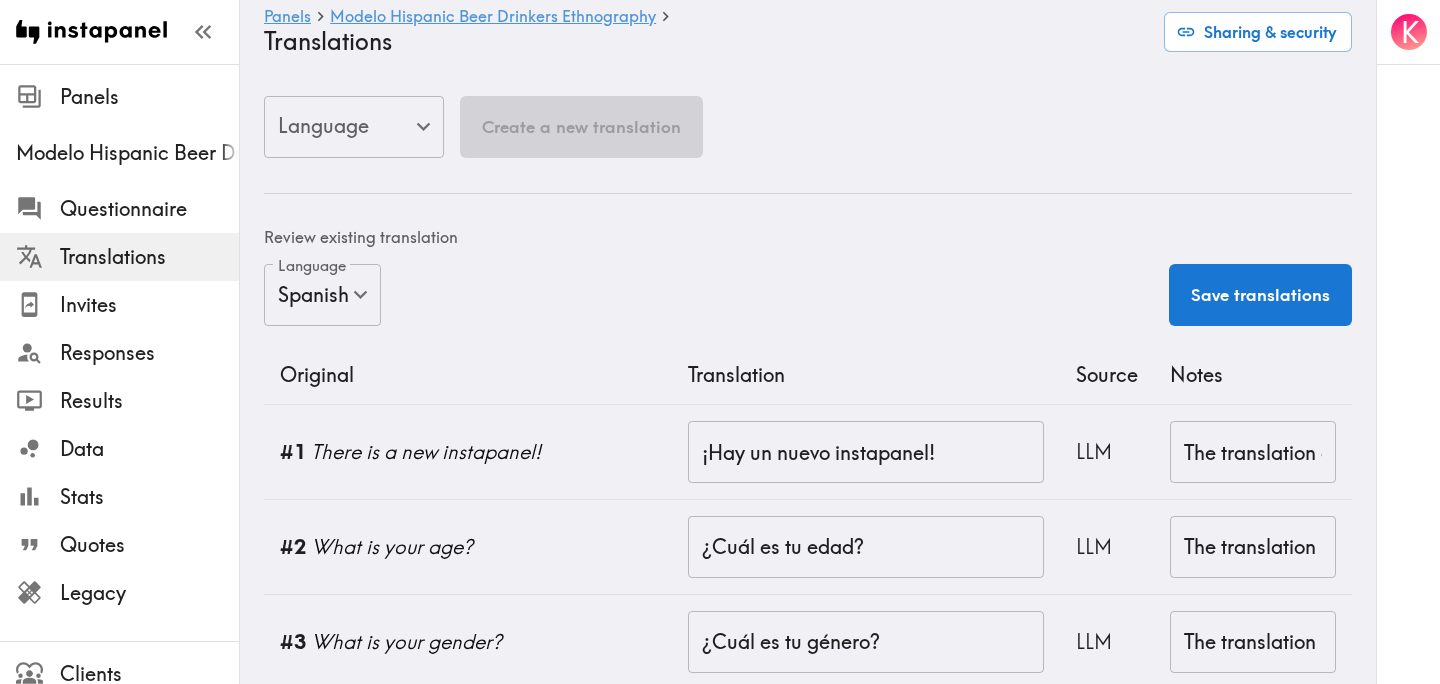 click on "Save translations" at bounding box center (1260, 295) 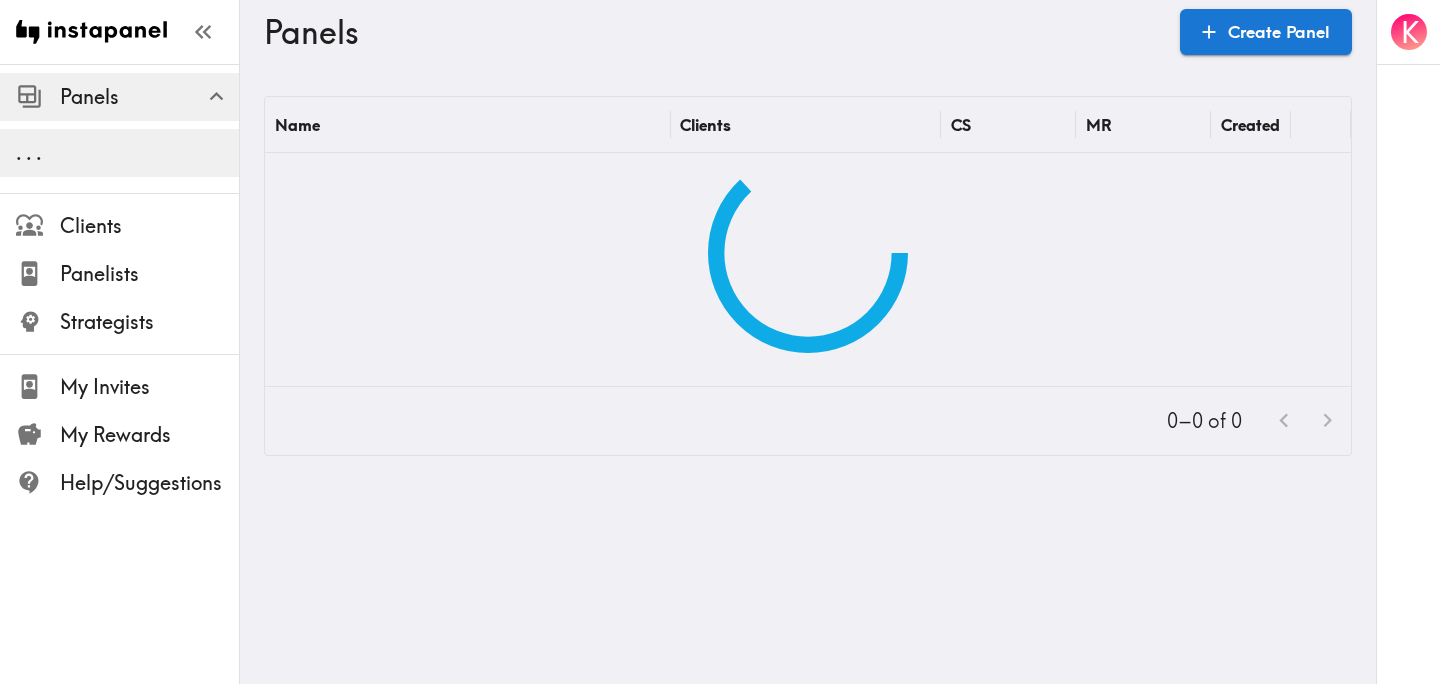 scroll, scrollTop: 0, scrollLeft: 0, axis: both 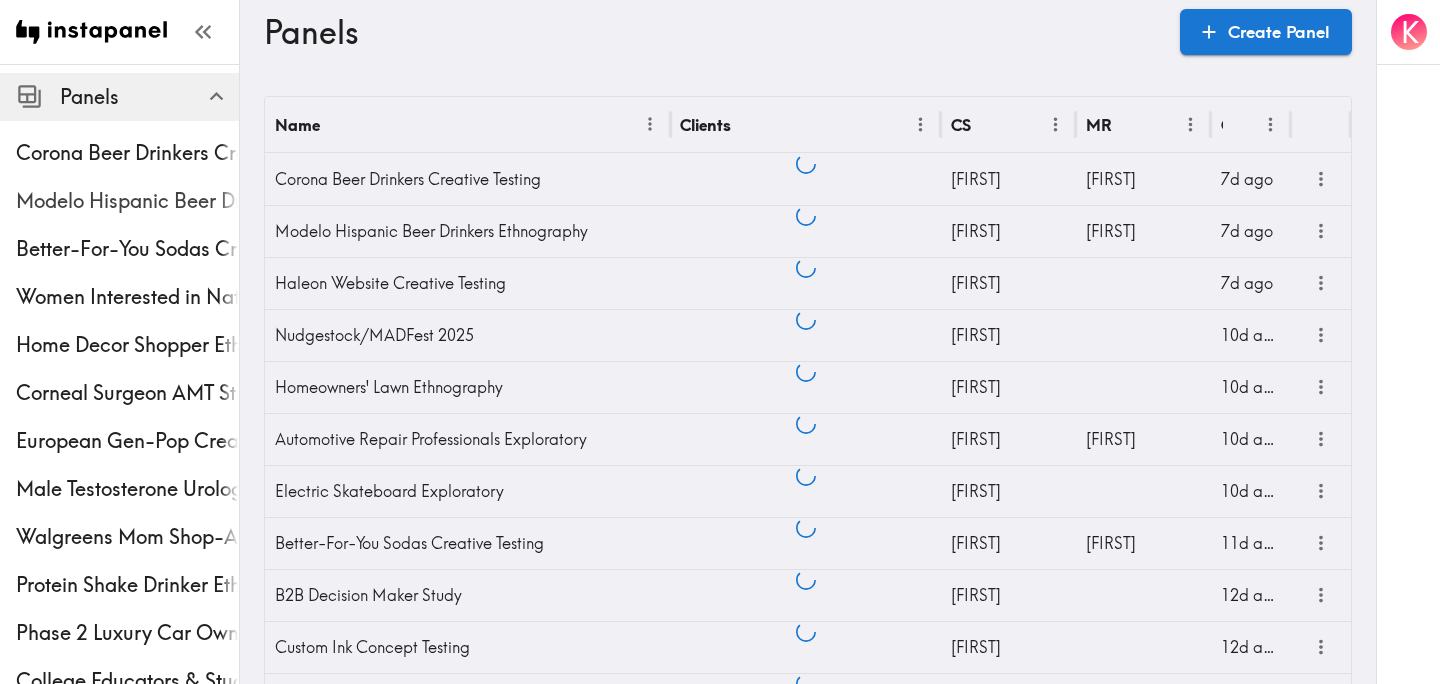click on "Modelo Hispanic Beer Drinkers Ethnography" at bounding box center (127, 201) 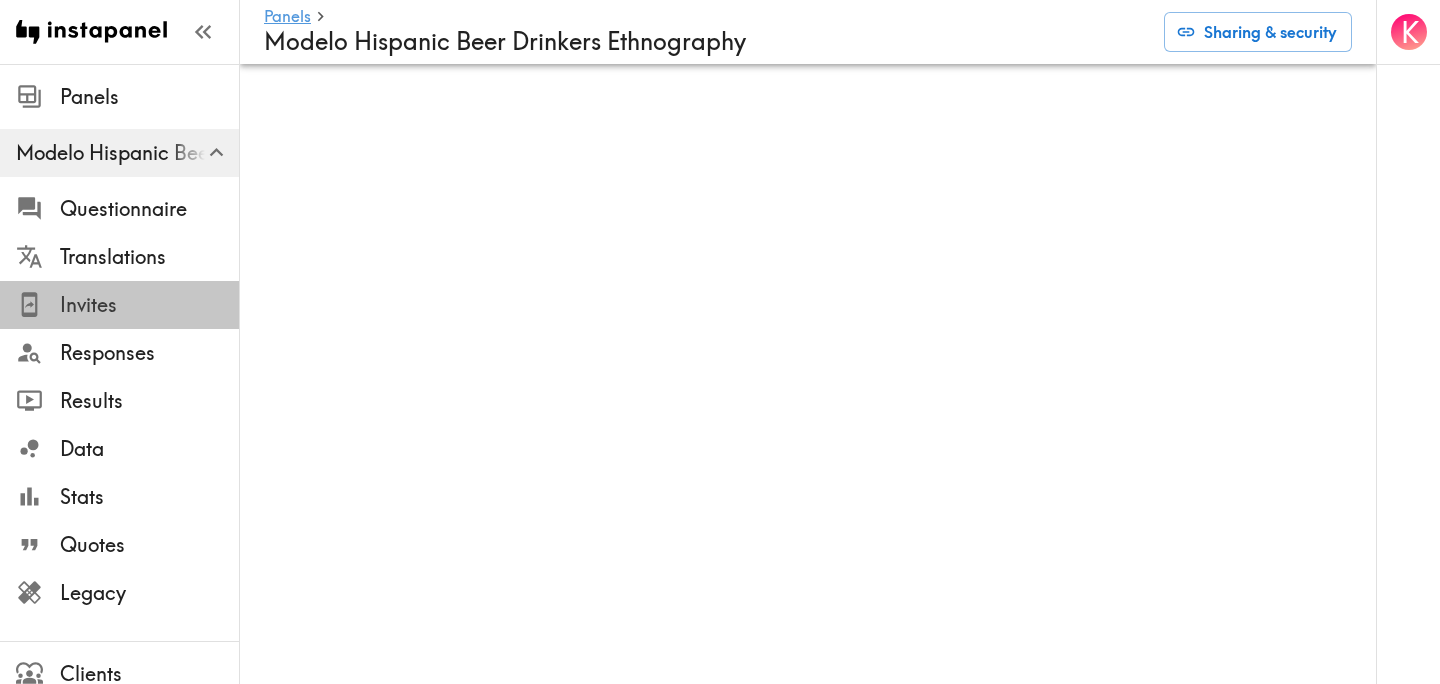 click on "Invites" at bounding box center [149, 305] 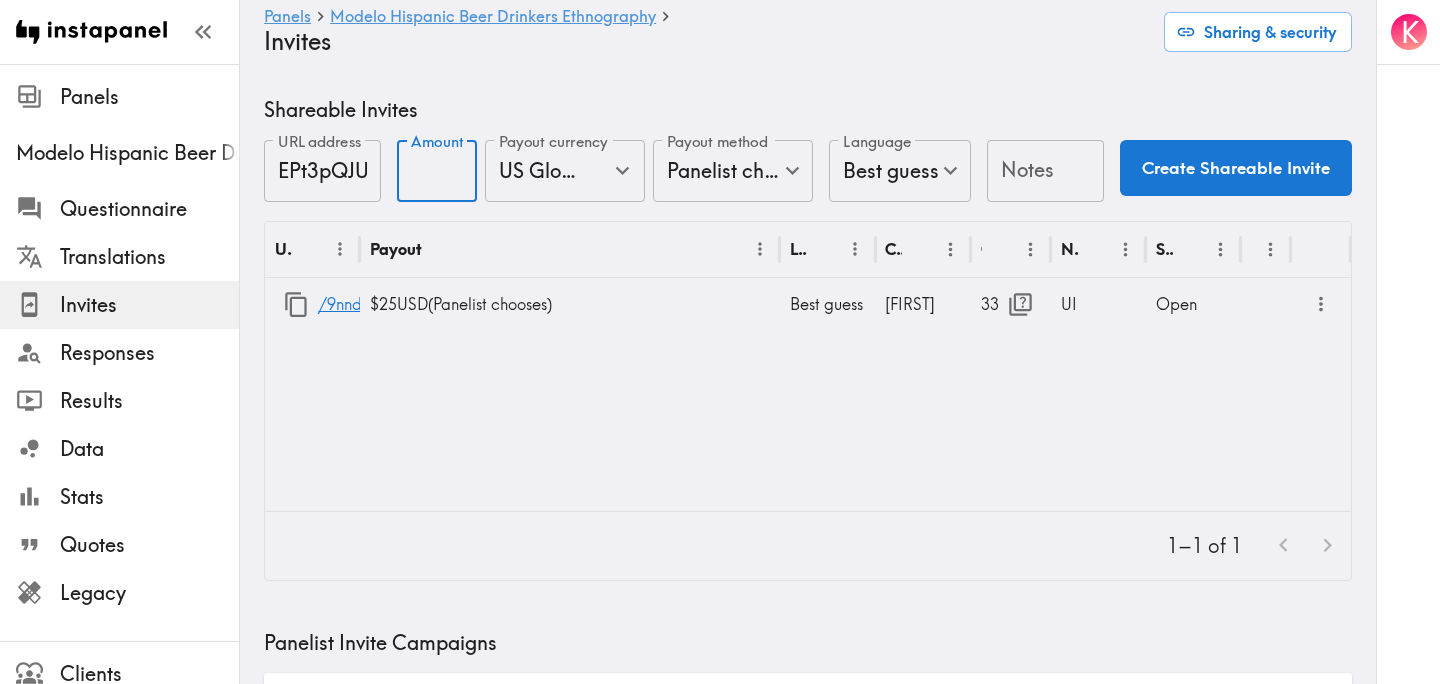 click on "Amount" at bounding box center [437, 171] 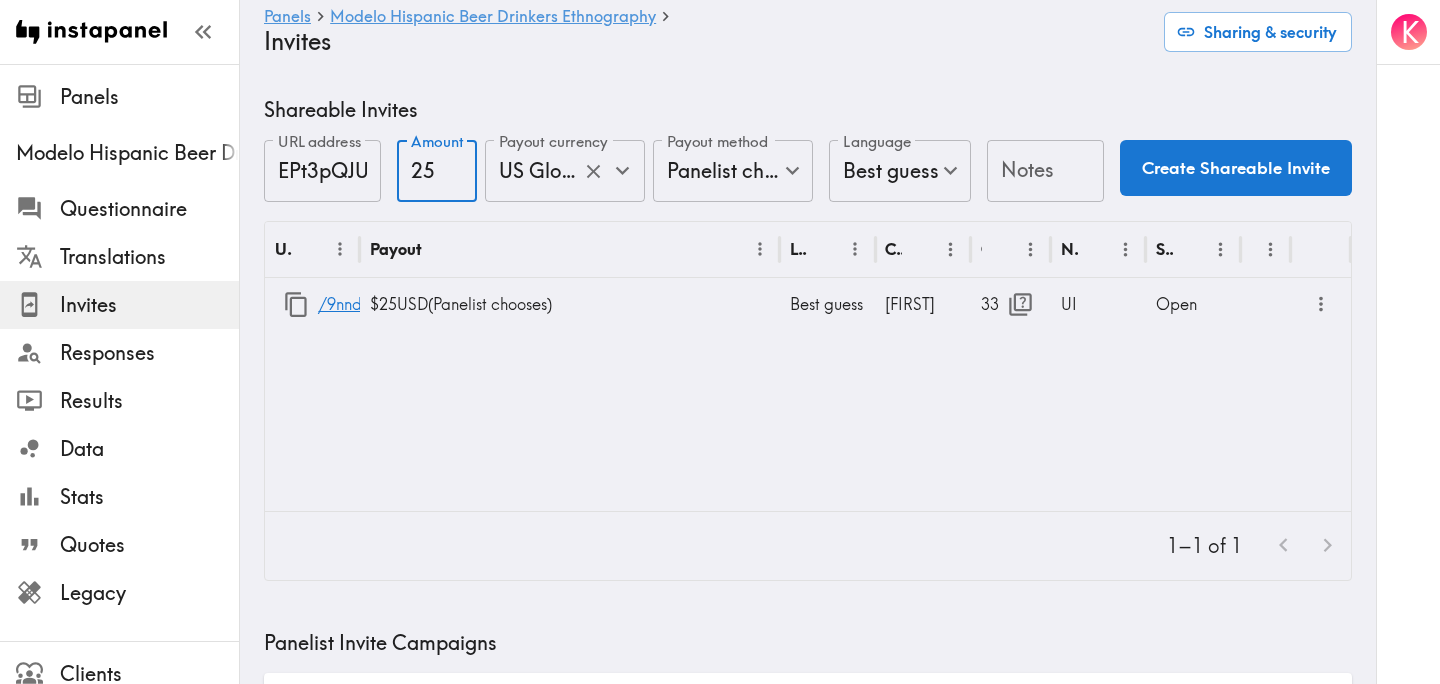 click at bounding box center [622, 170] 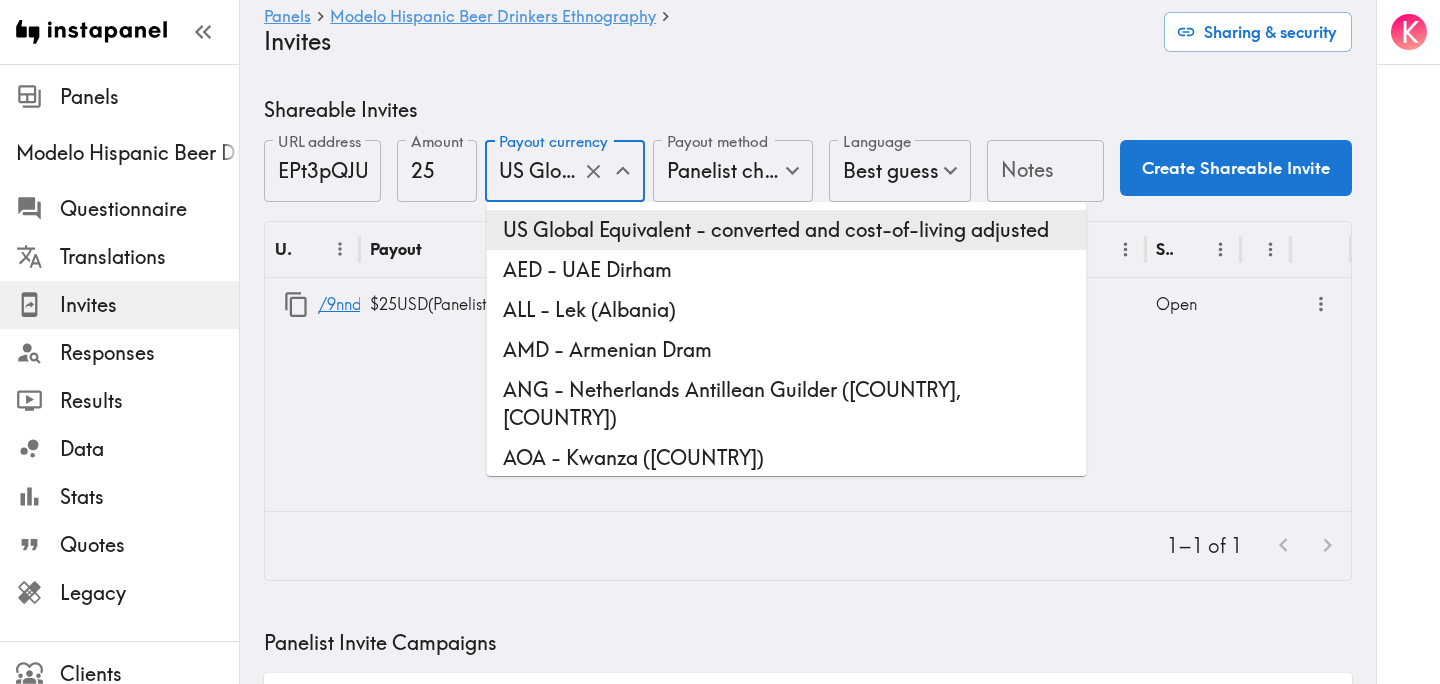 scroll, scrollTop: 0, scrollLeft: 479, axis: horizontal 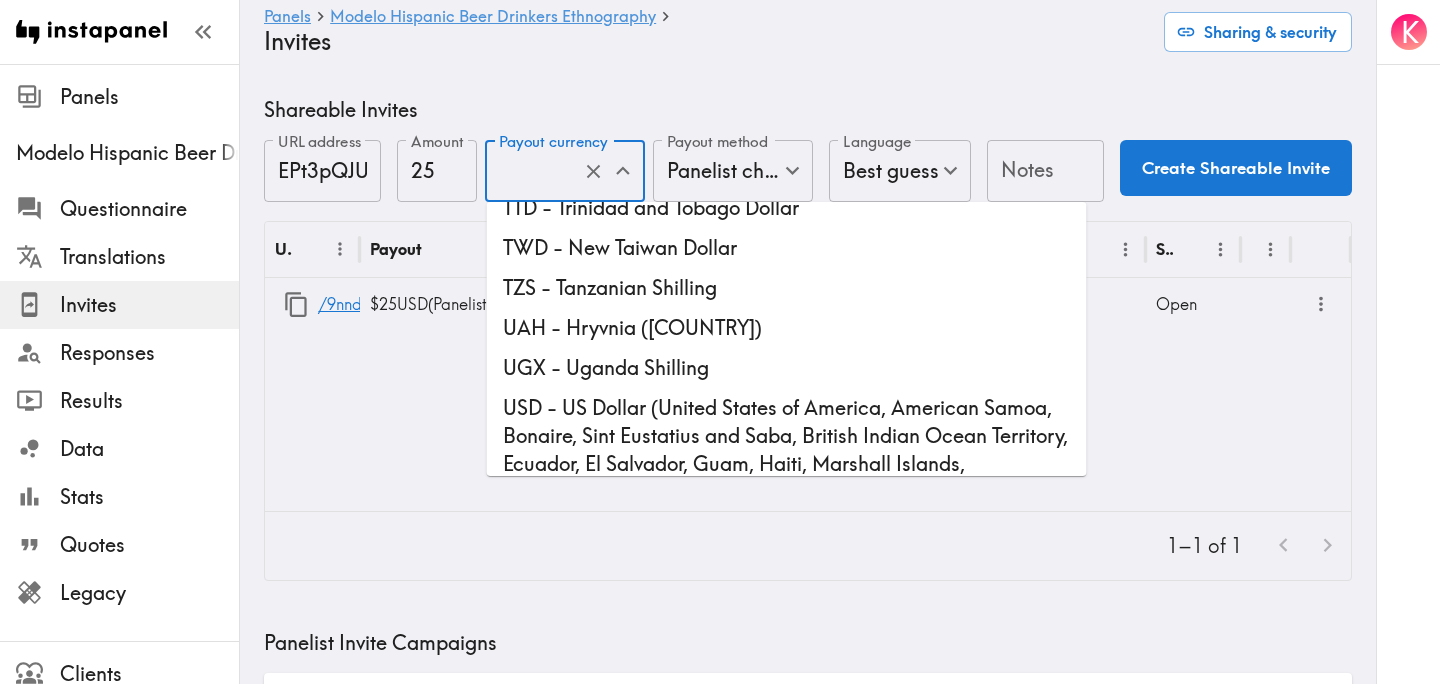 click on "USD - US Dollar (United States of America, American Samoa, Bonaire, Sint Eustatius and Saba, British Indian Ocean Territory, Ecuador, El Salvador, Guam, Haiti, Marshall Islands, Micronesia, Northern Mariana Islands, Palau, Panama, Puerto Rico, Timor-Leste, Turks and Caicos Islands, United States Minor Outlying Islands, British Virgin Islands, U.S. Virgin Islands)" at bounding box center [787, 492] 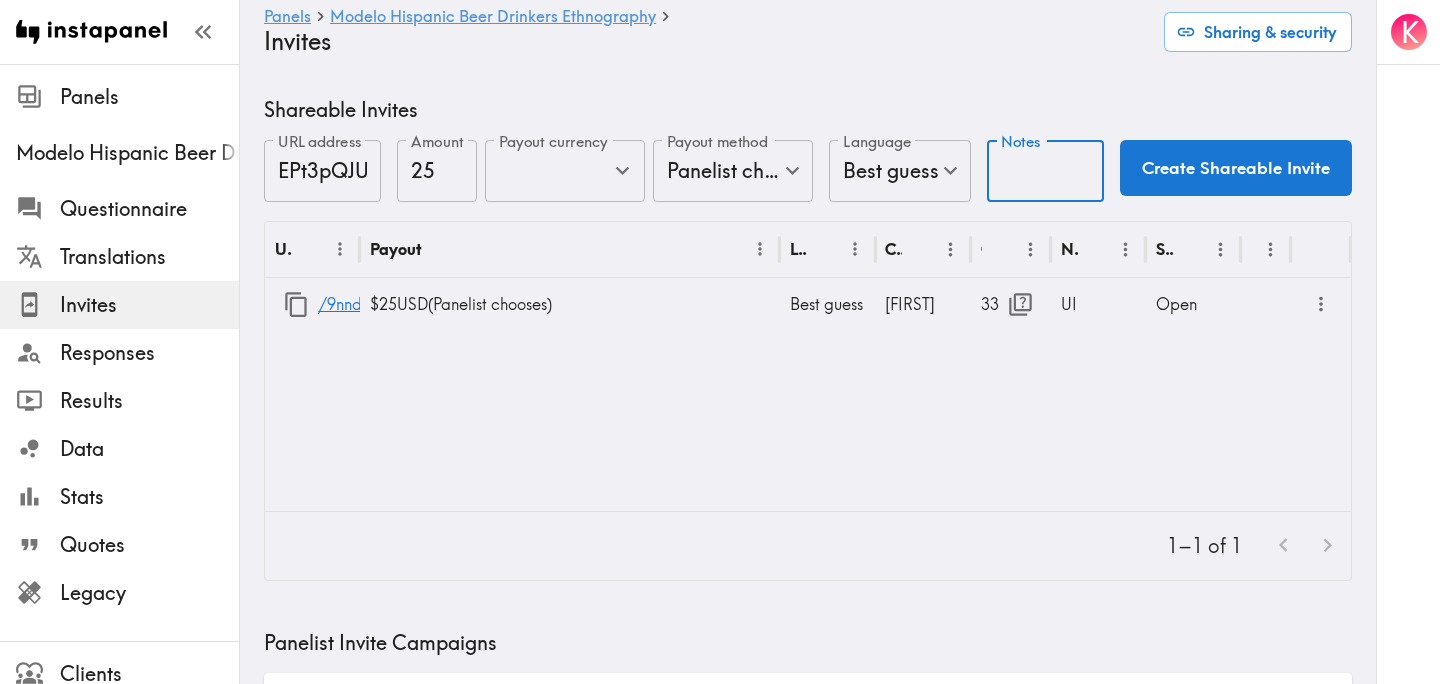 scroll, scrollTop: 0, scrollLeft: 0, axis: both 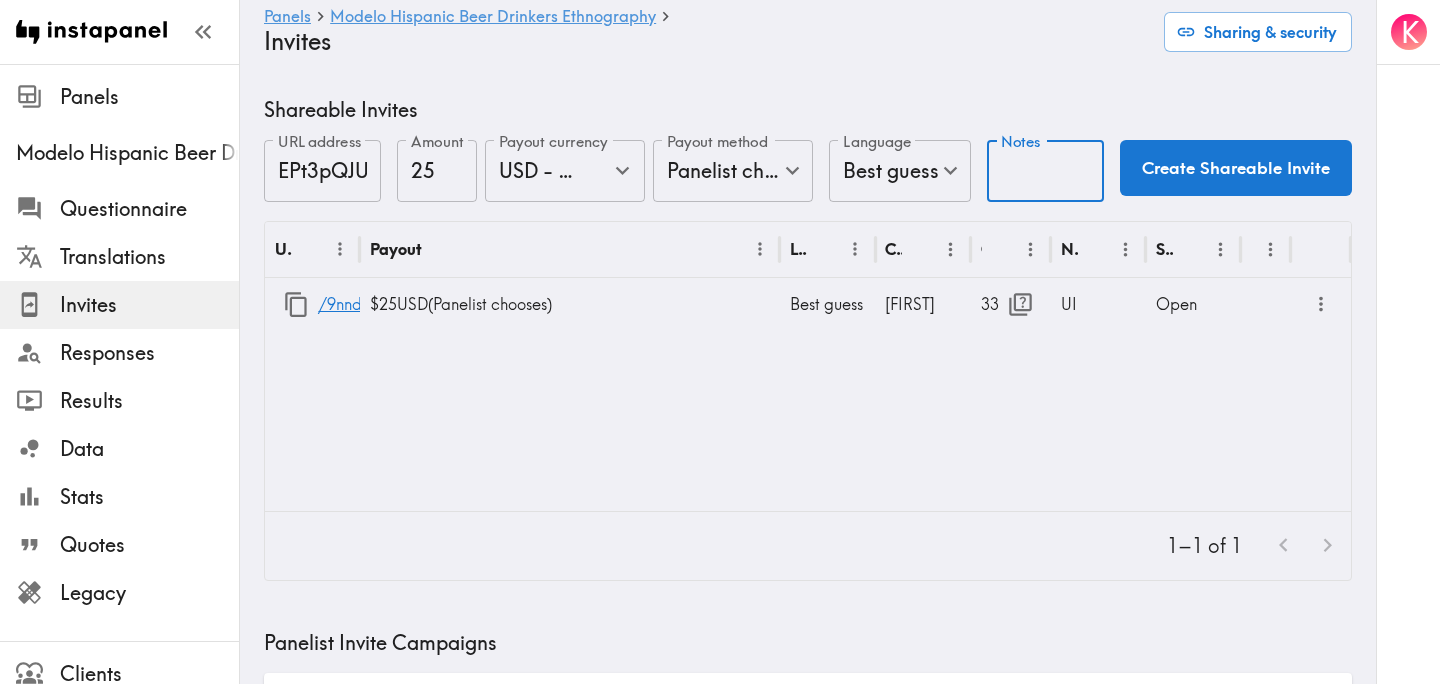 click on "Notes" at bounding box center (1045, 171) 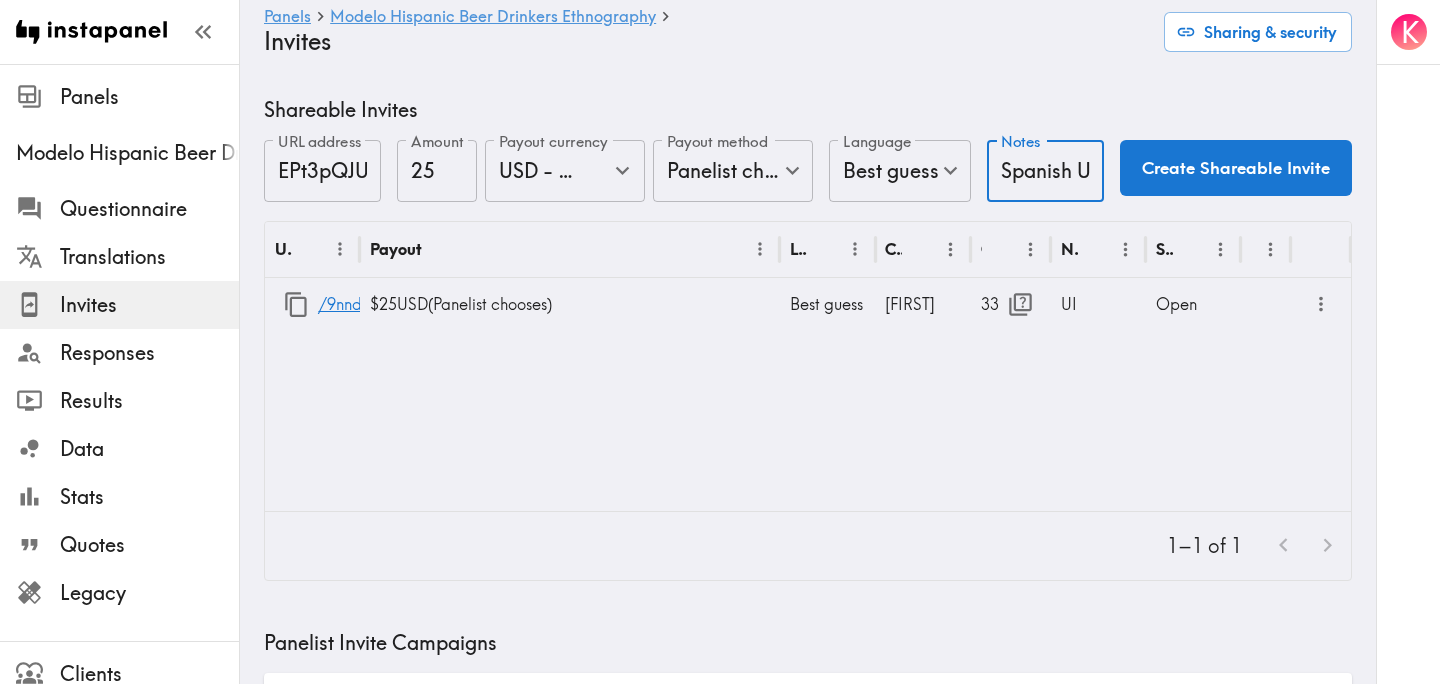 scroll, scrollTop: 0, scrollLeft: 6, axis: horizontal 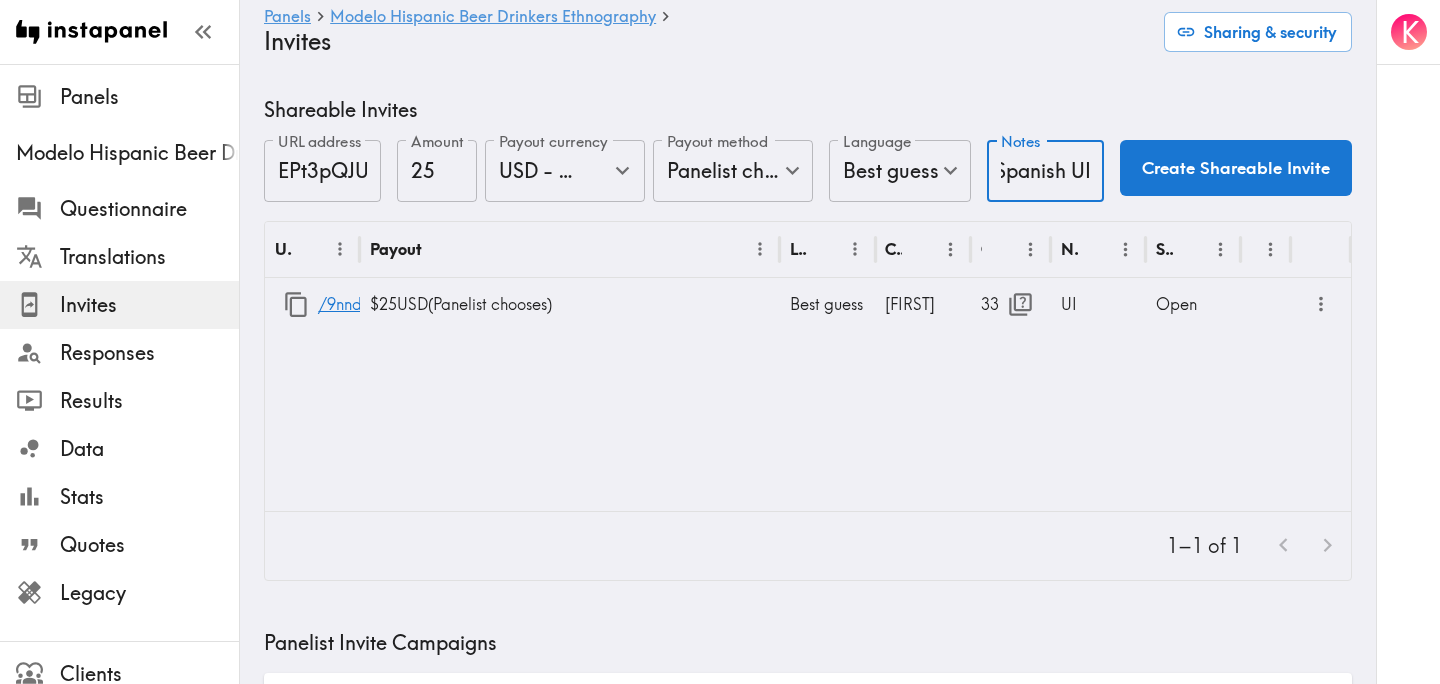 type on "Spanish UI" 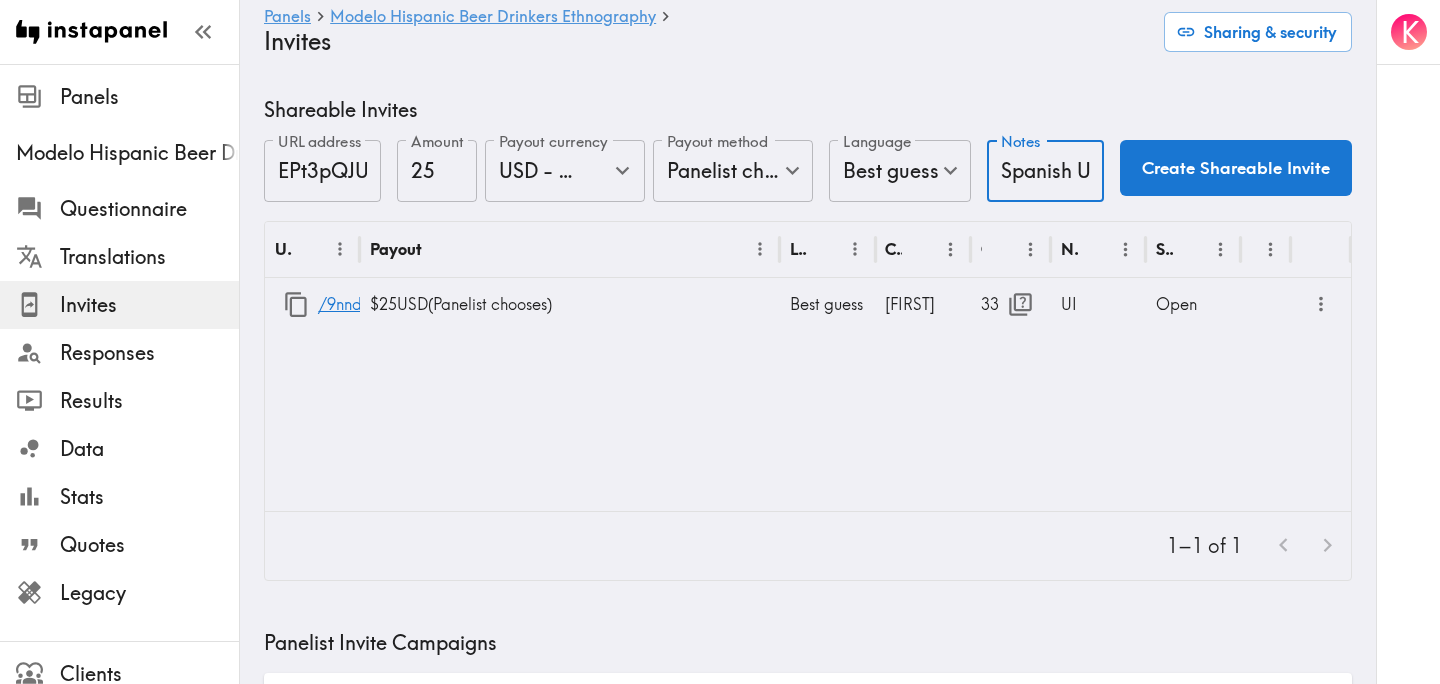 click on "Create Shareable Invite" at bounding box center [1236, 168] 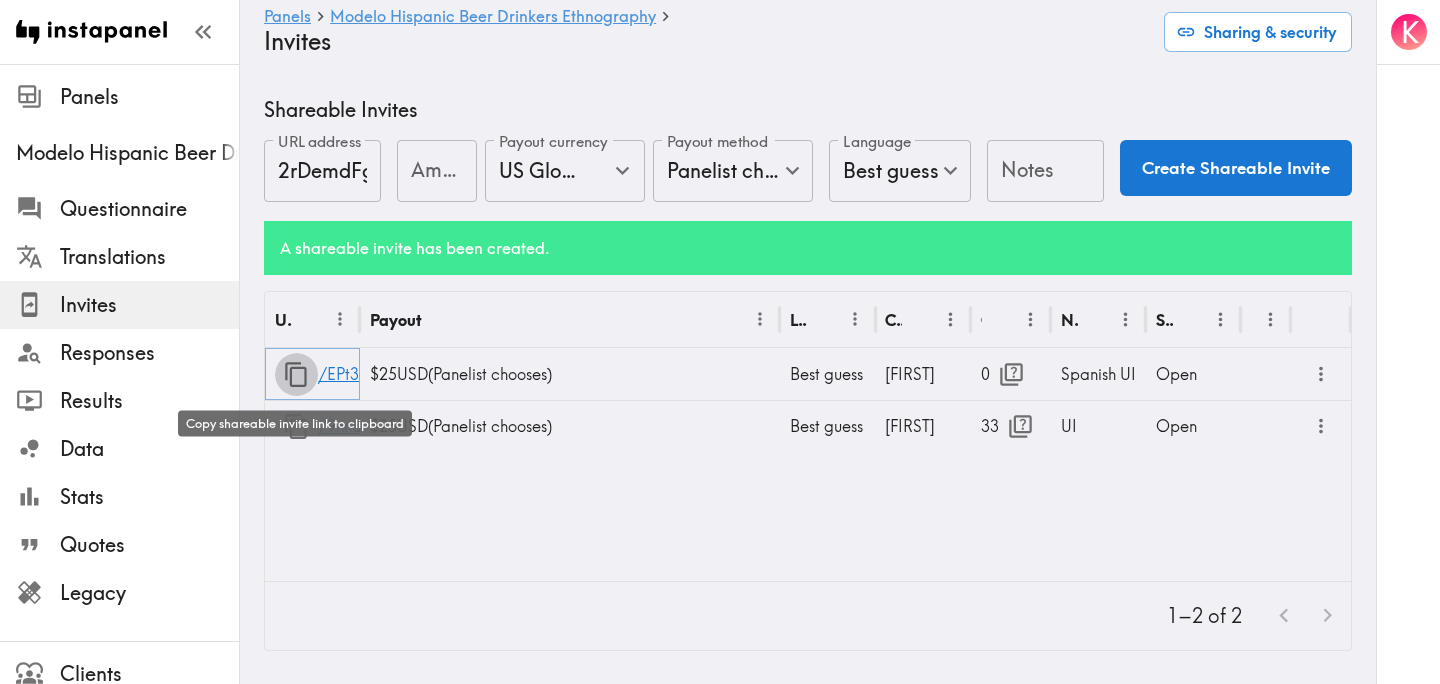 click at bounding box center [296, 374] 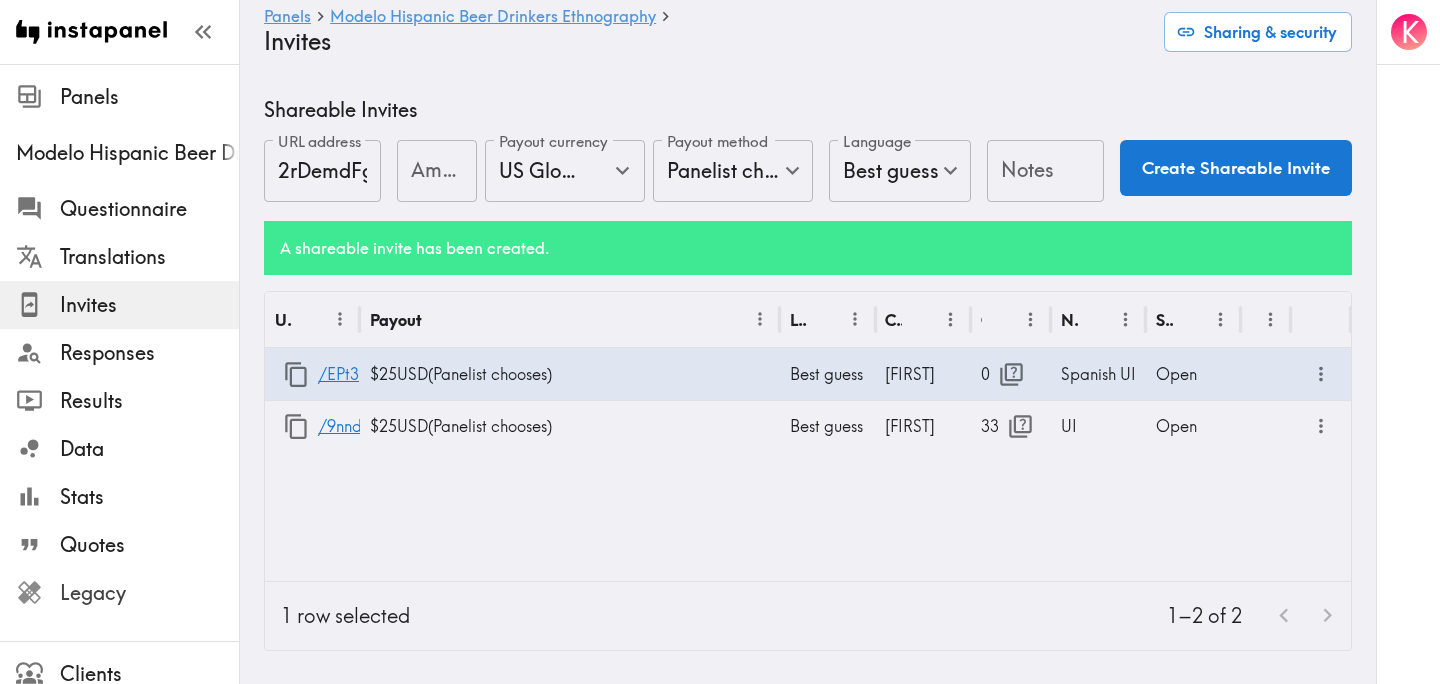 click on "Legacy" at bounding box center (149, 593) 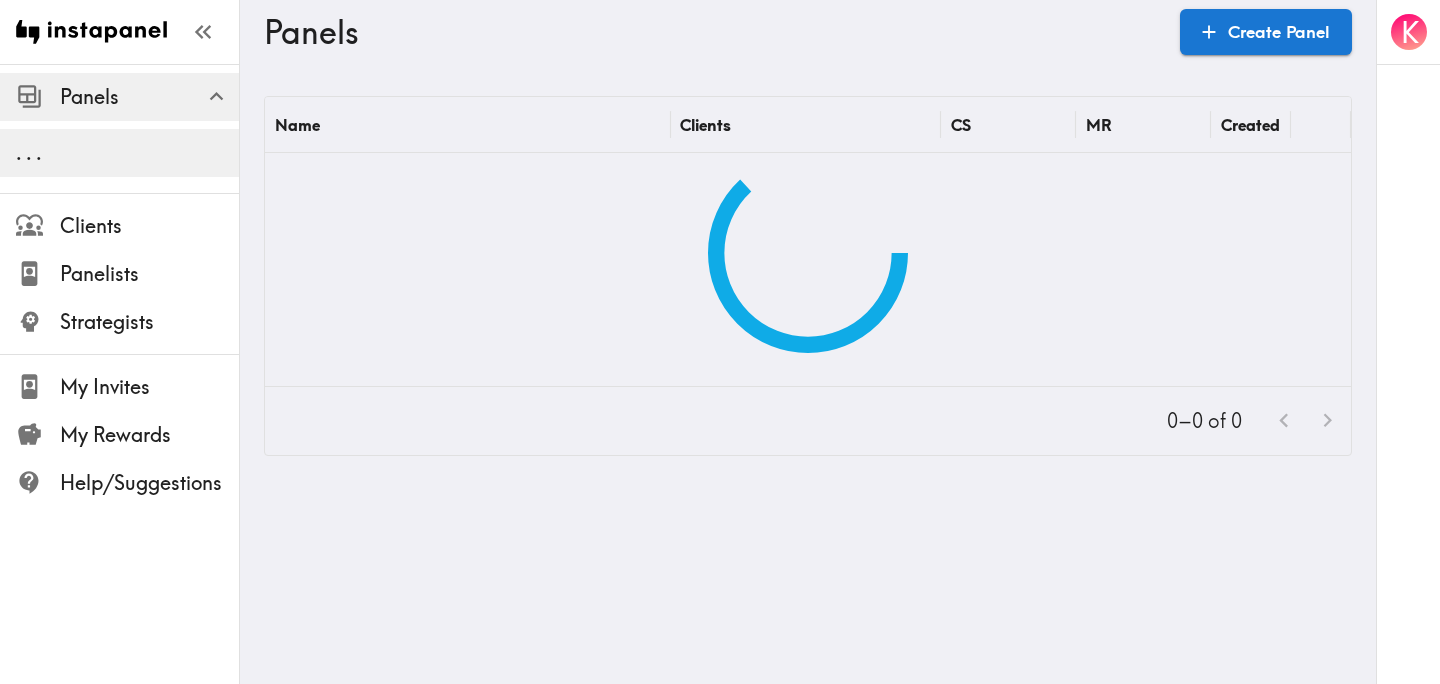 scroll, scrollTop: 0, scrollLeft: 0, axis: both 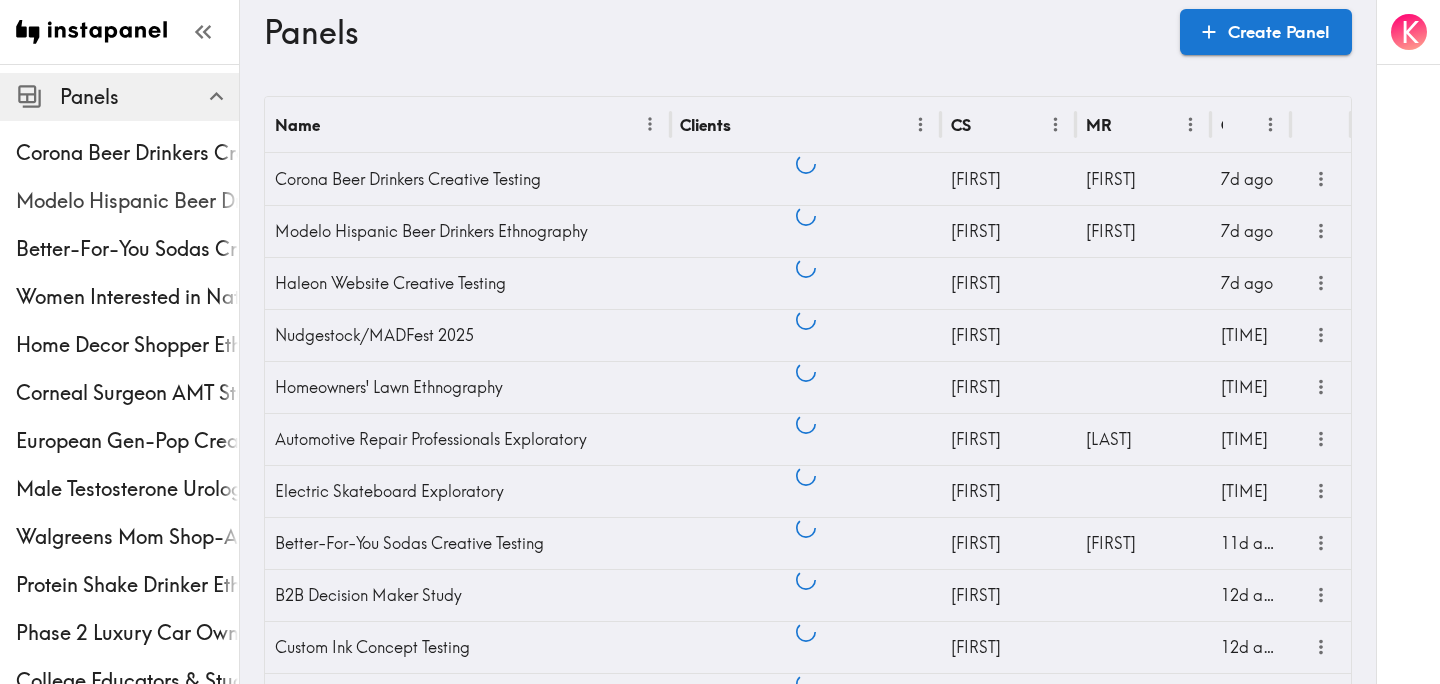 click on "Modelo Hispanic Beer Drinkers Ethnography" at bounding box center (127, 201) 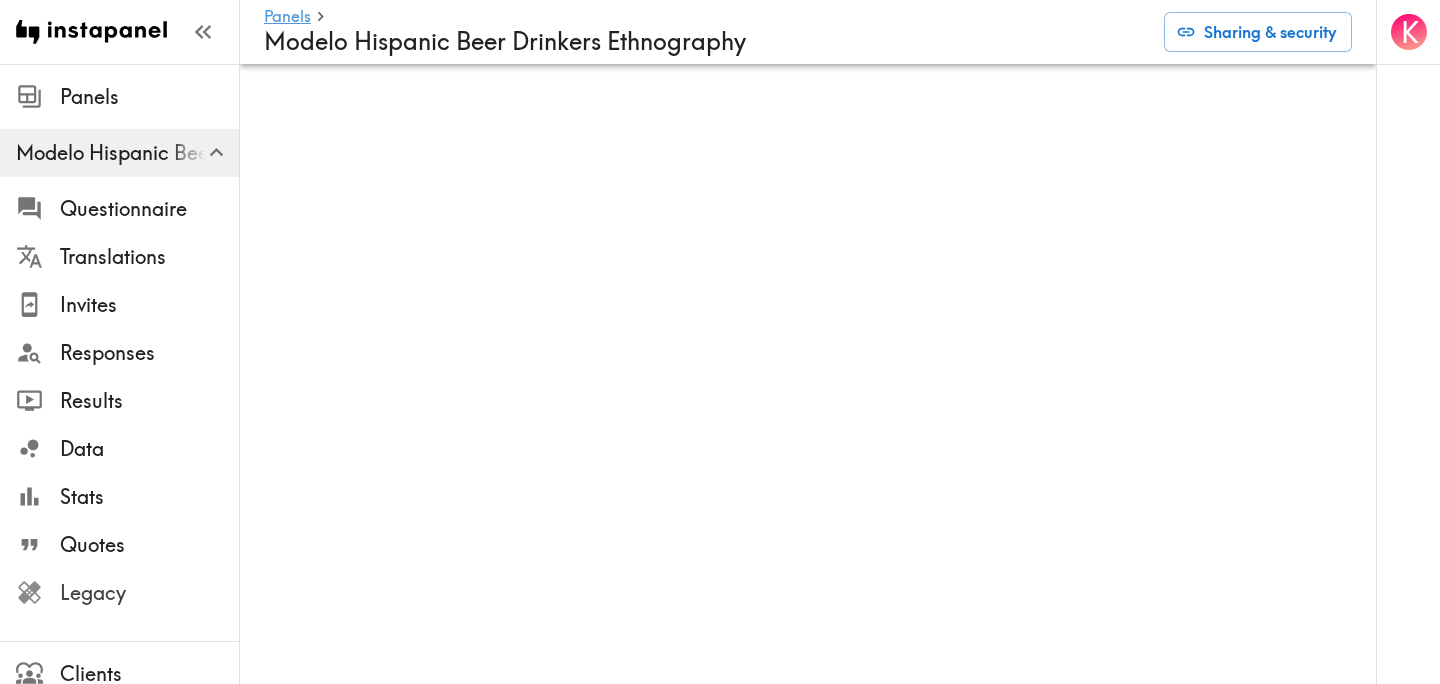 click on "Legacy" at bounding box center [149, 593] 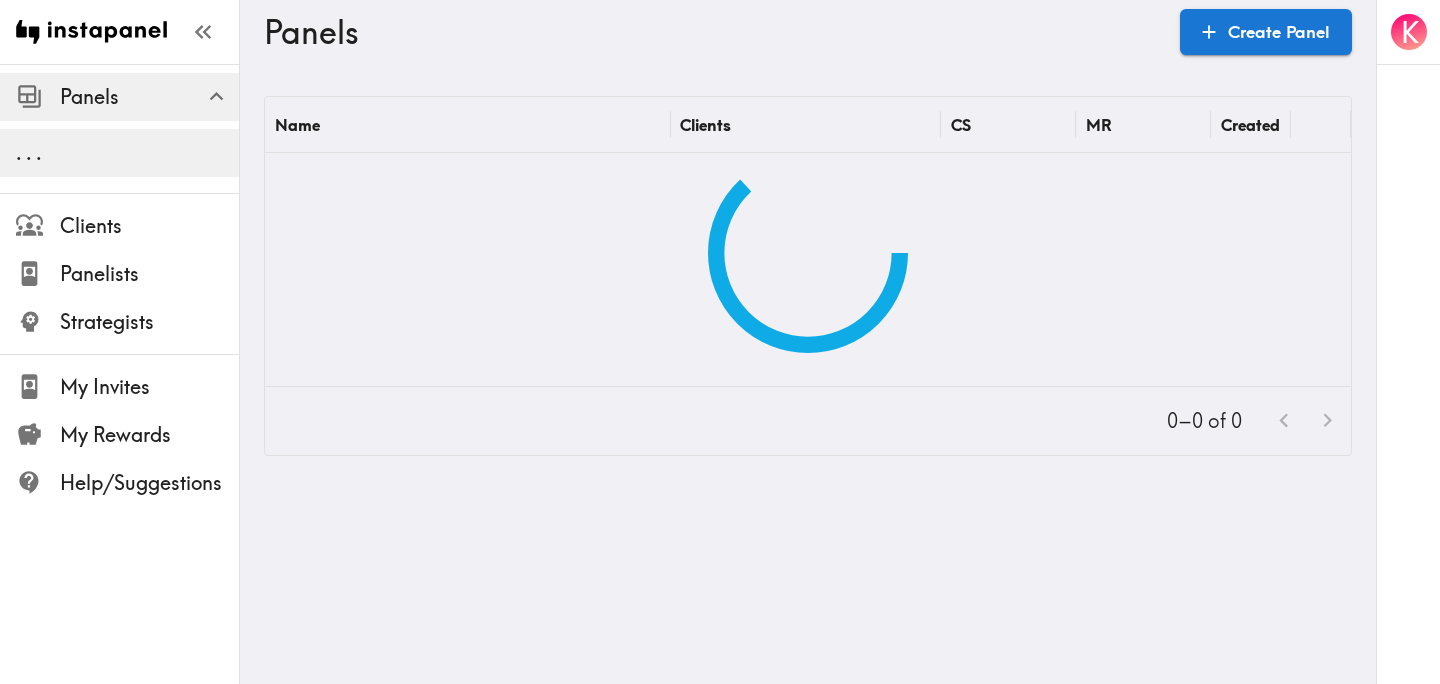 scroll, scrollTop: 0, scrollLeft: 0, axis: both 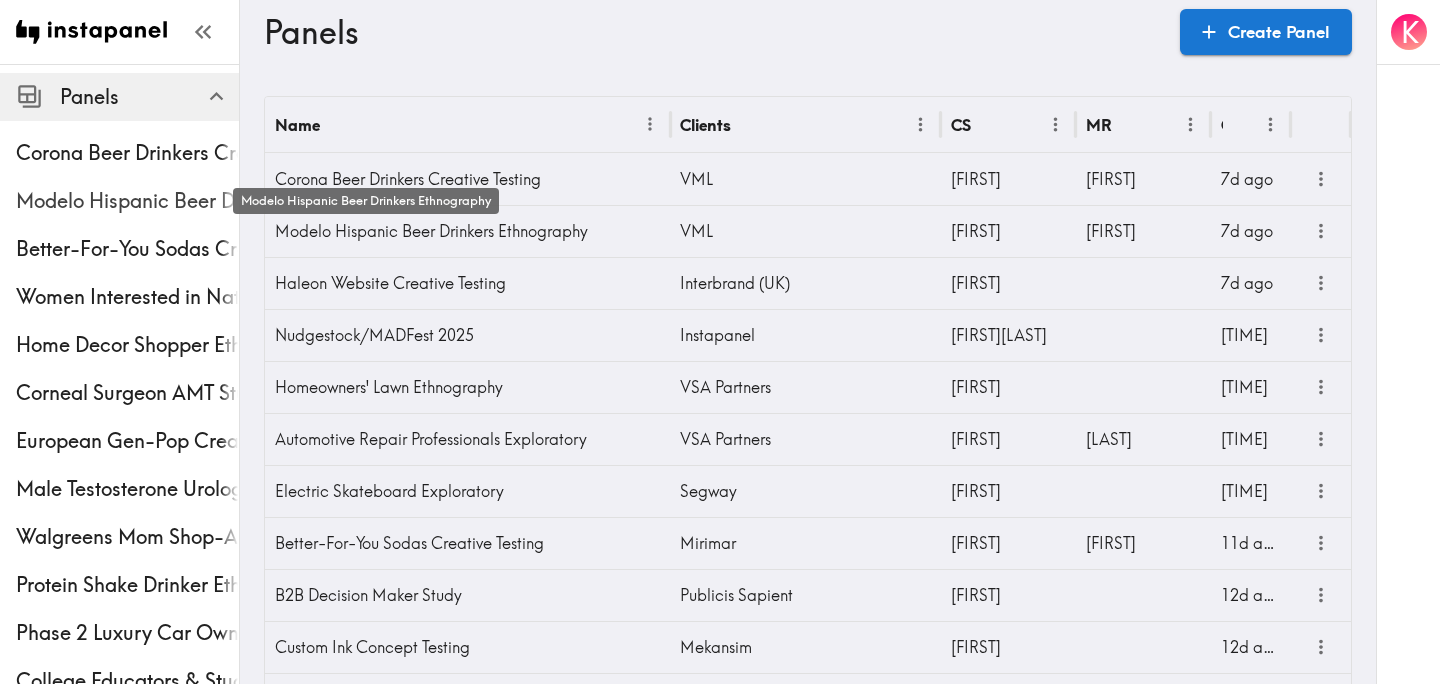 click on "Modelo Hispanic Beer Drinkers Ethnography" at bounding box center (127, 201) 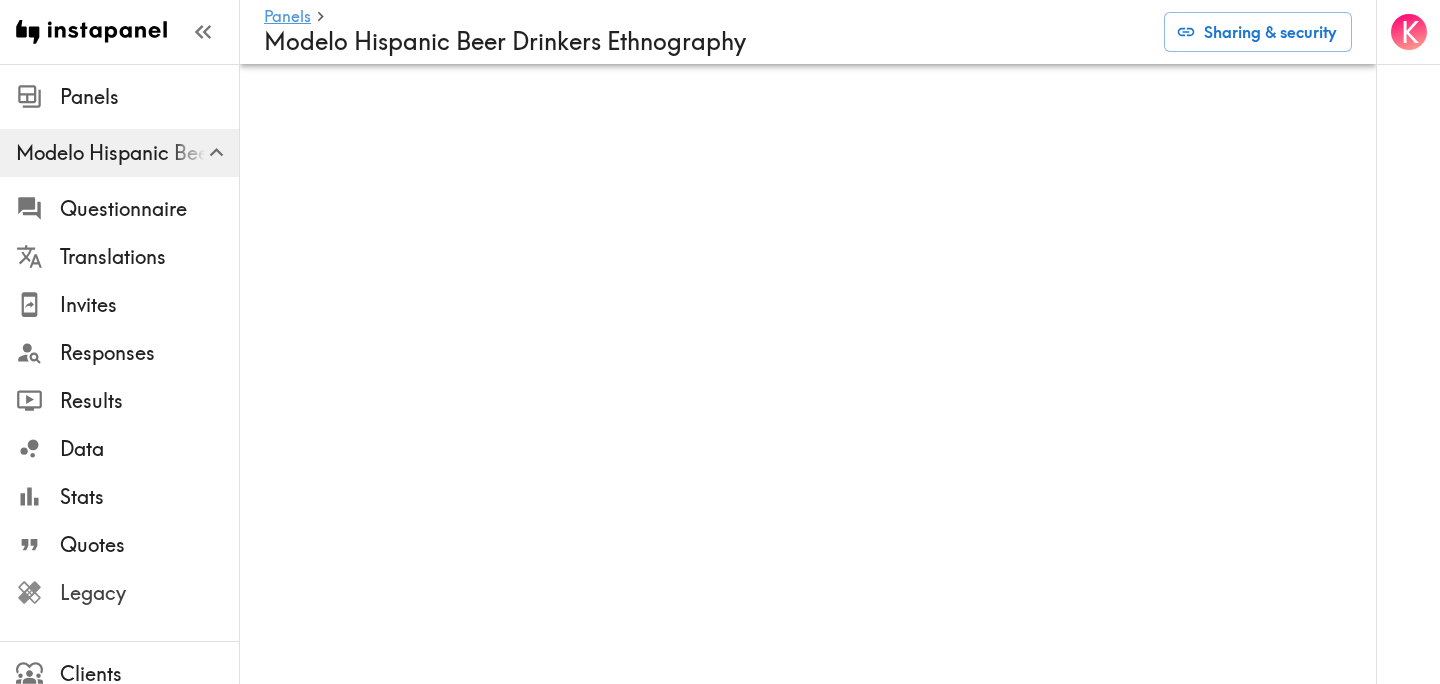 click on "Legacy" at bounding box center (149, 593) 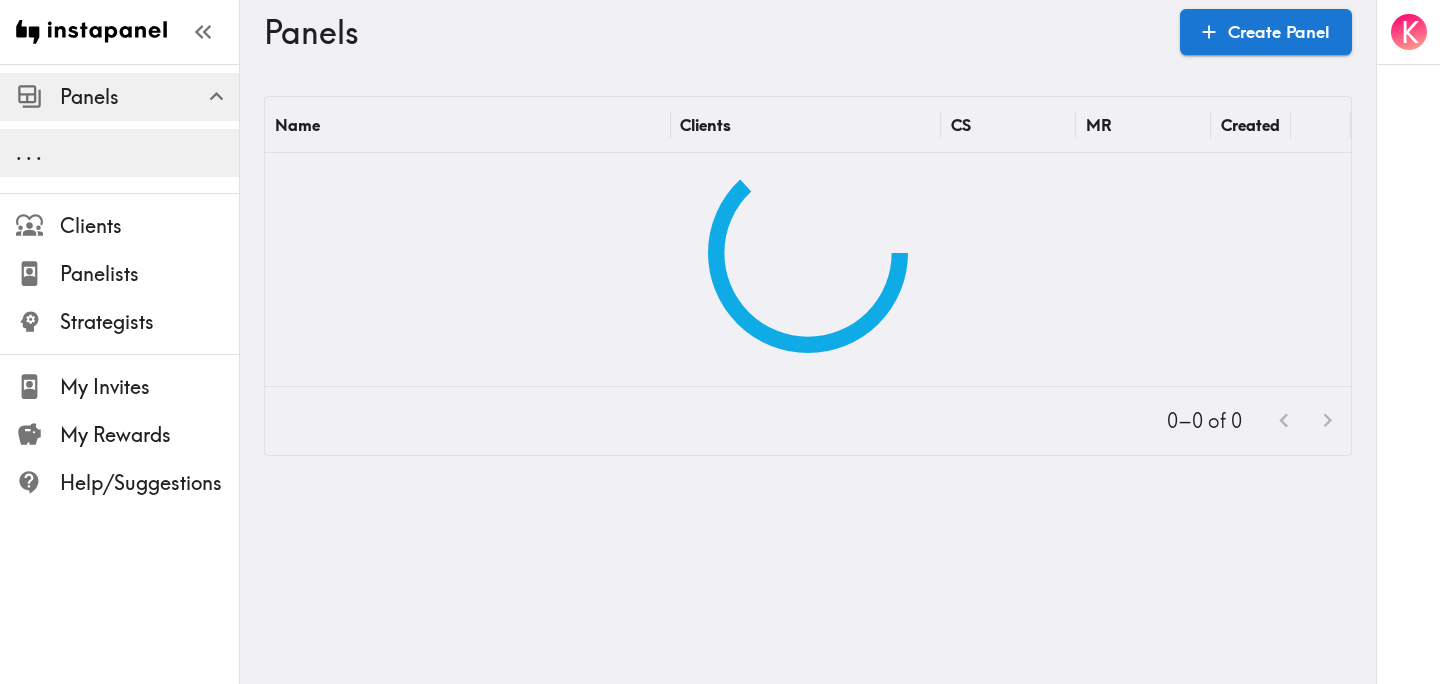 scroll, scrollTop: 0, scrollLeft: 0, axis: both 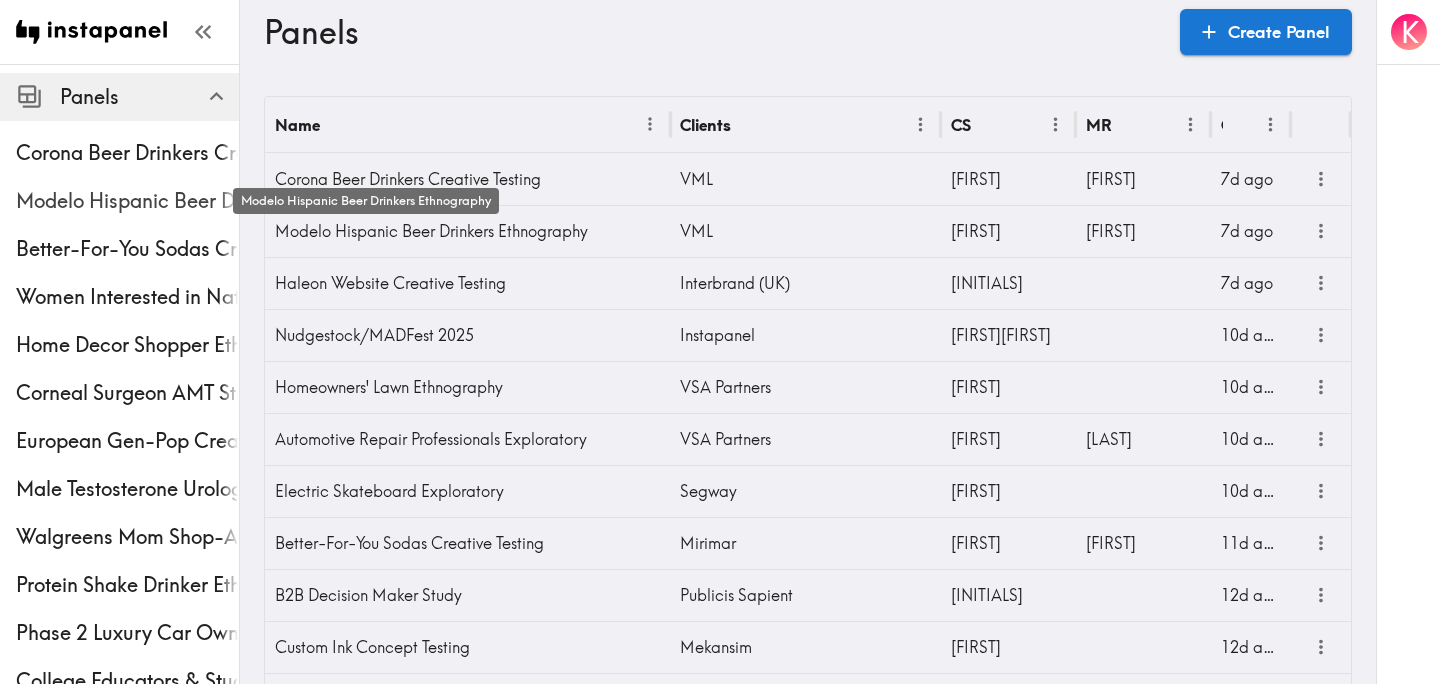 click on "Modelo Hispanic Beer Drinkers Ethnography" at bounding box center [127, 201] 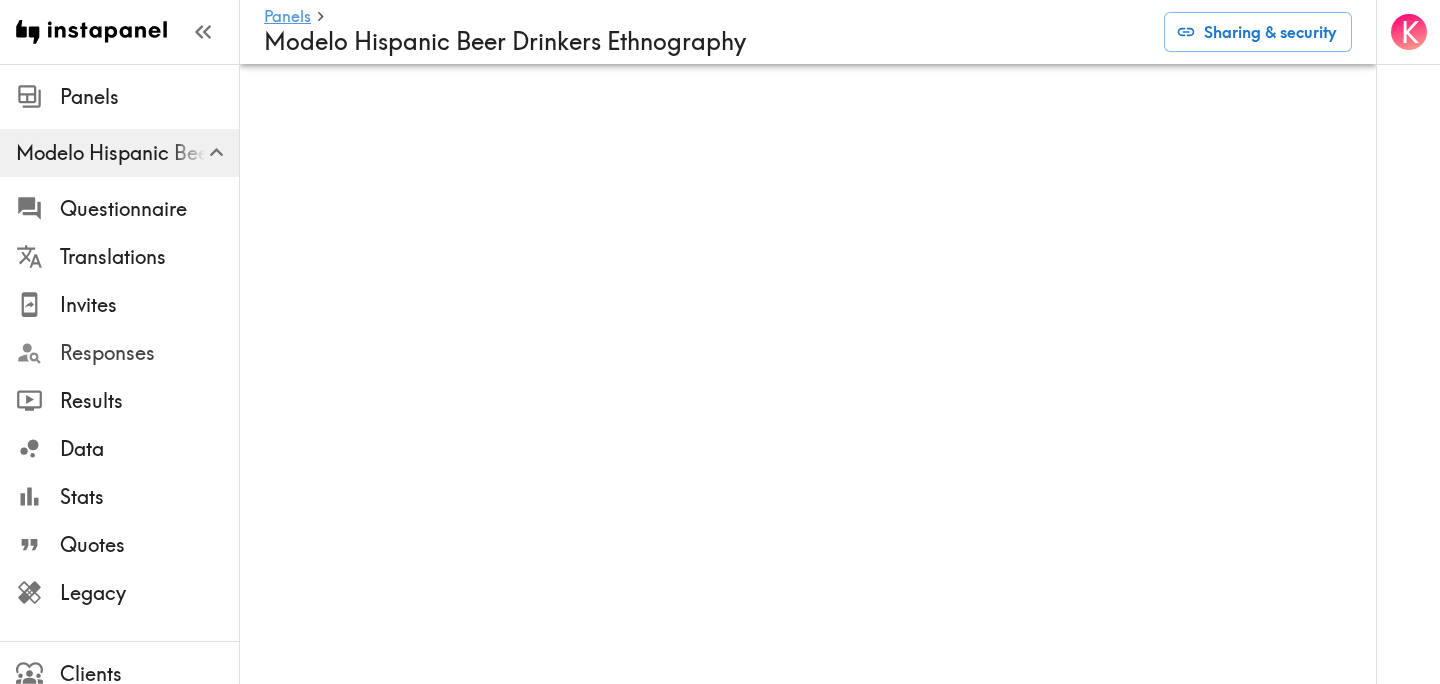 click on "Responses" at bounding box center (149, 353) 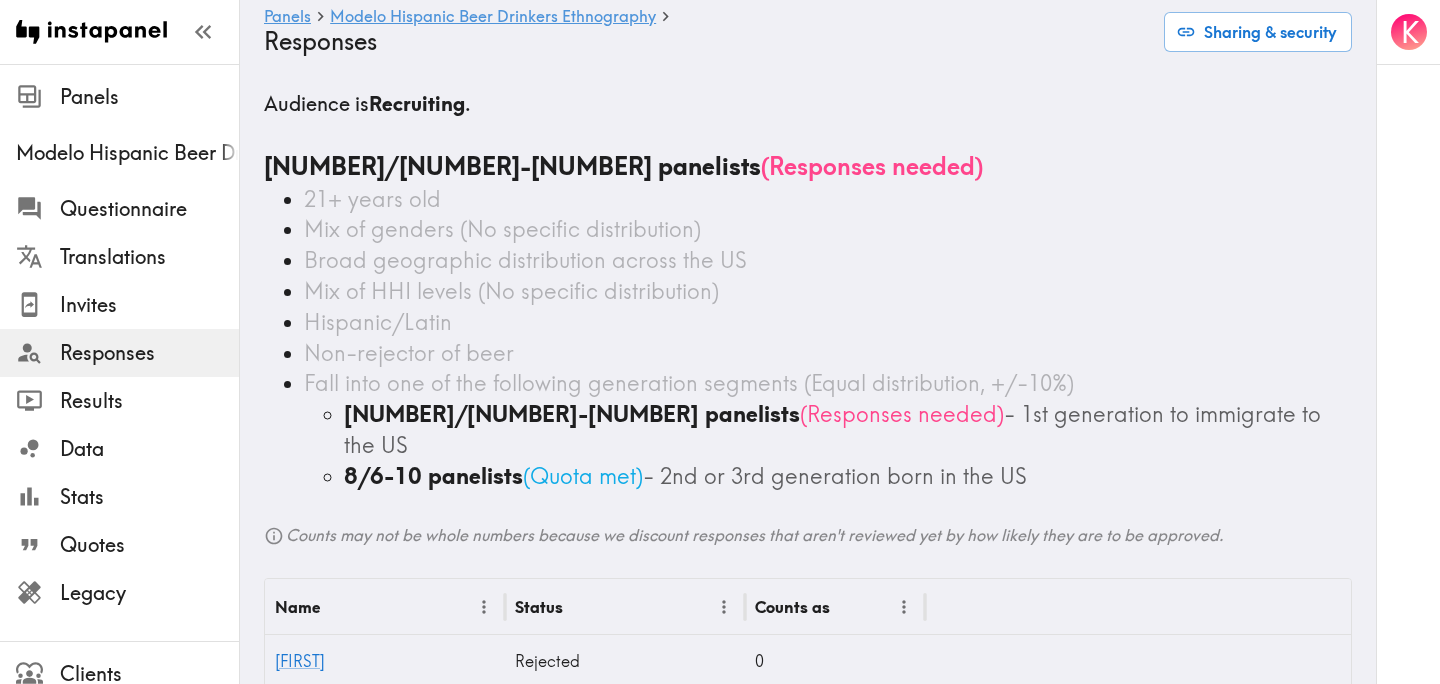 scroll, scrollTop: 0, scrollLeft: 0, axis: both 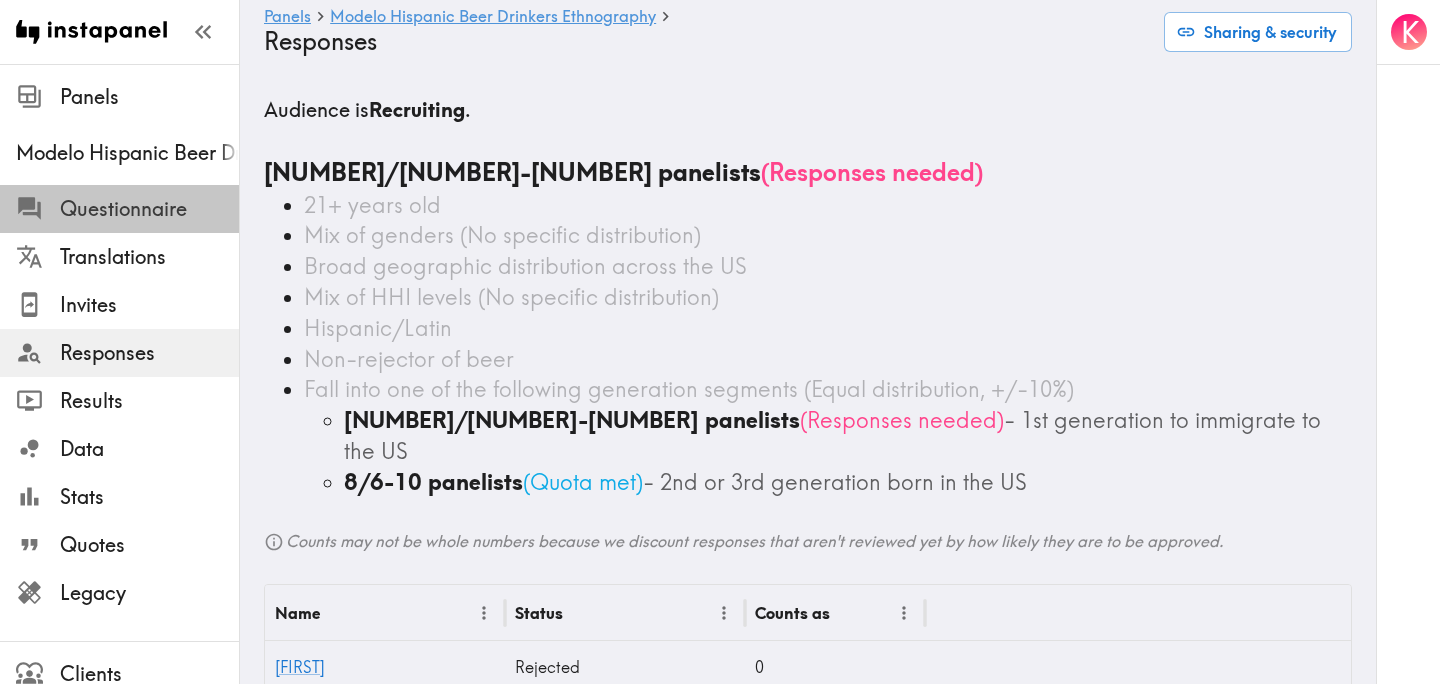 click on "Questionnaire" at bounding box center [149, 209] 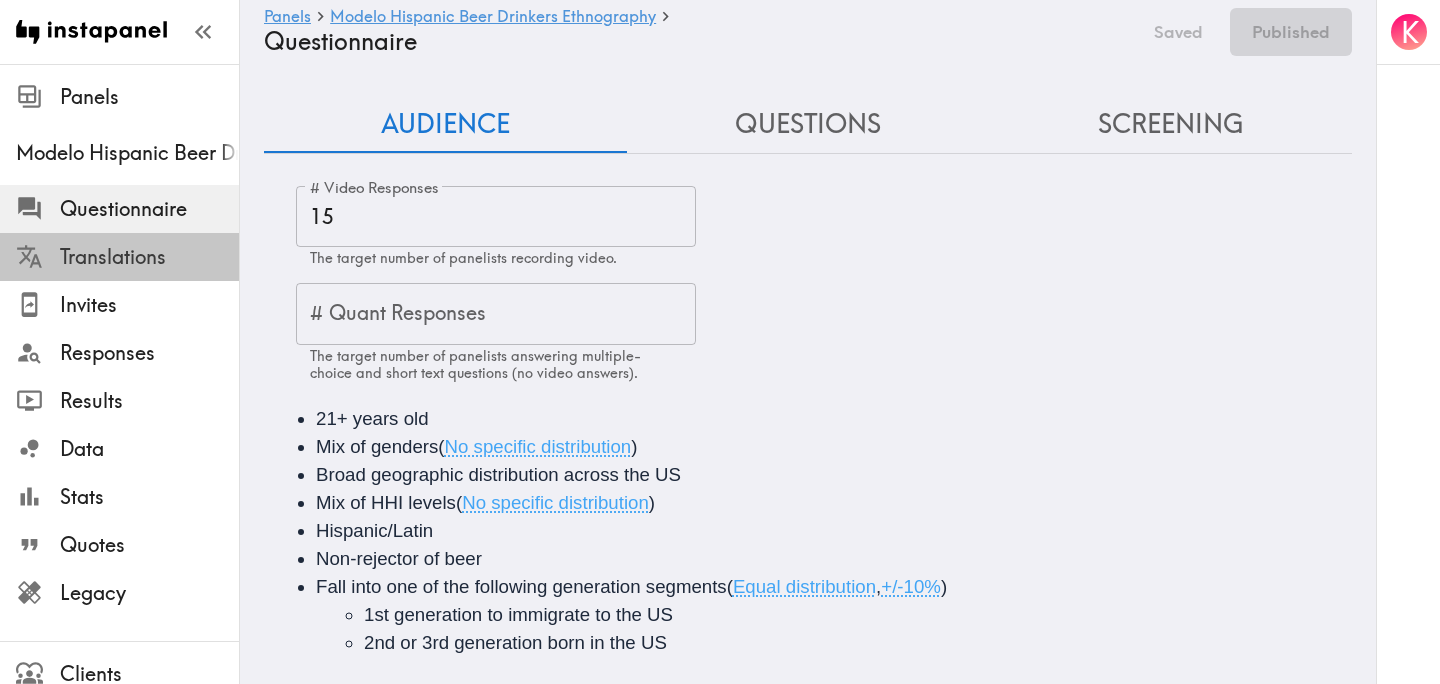 click on "Translations" at bounding box center [149, 257] 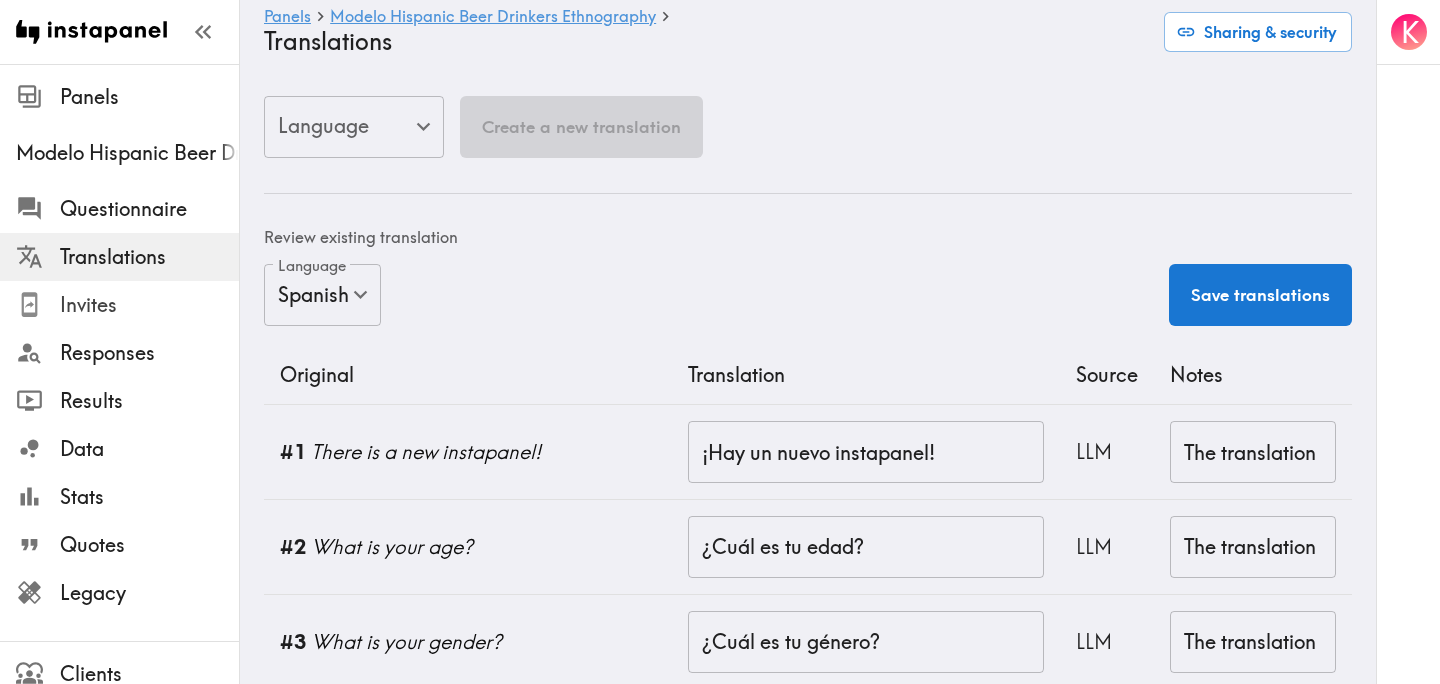 click on "Invites" at bounding box center [149, 305] 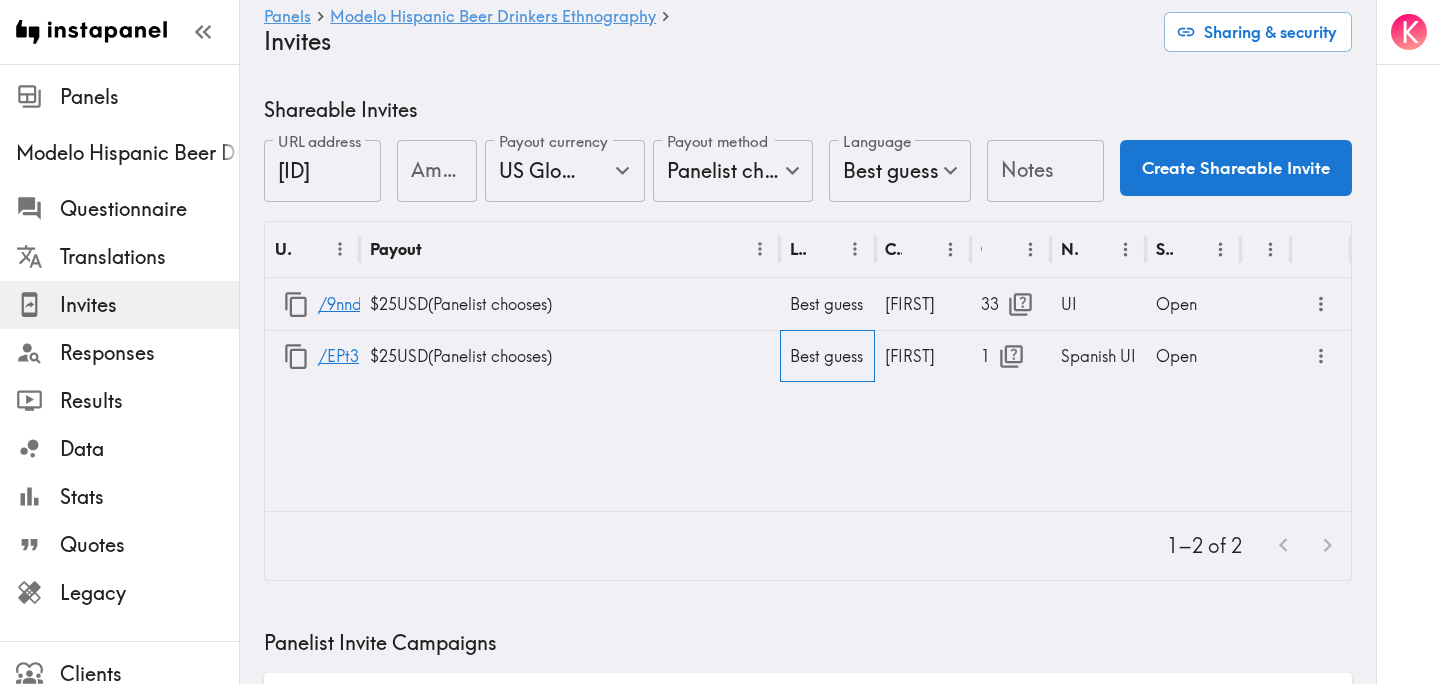 click on "Best guess" at bounding box center [827, 356] 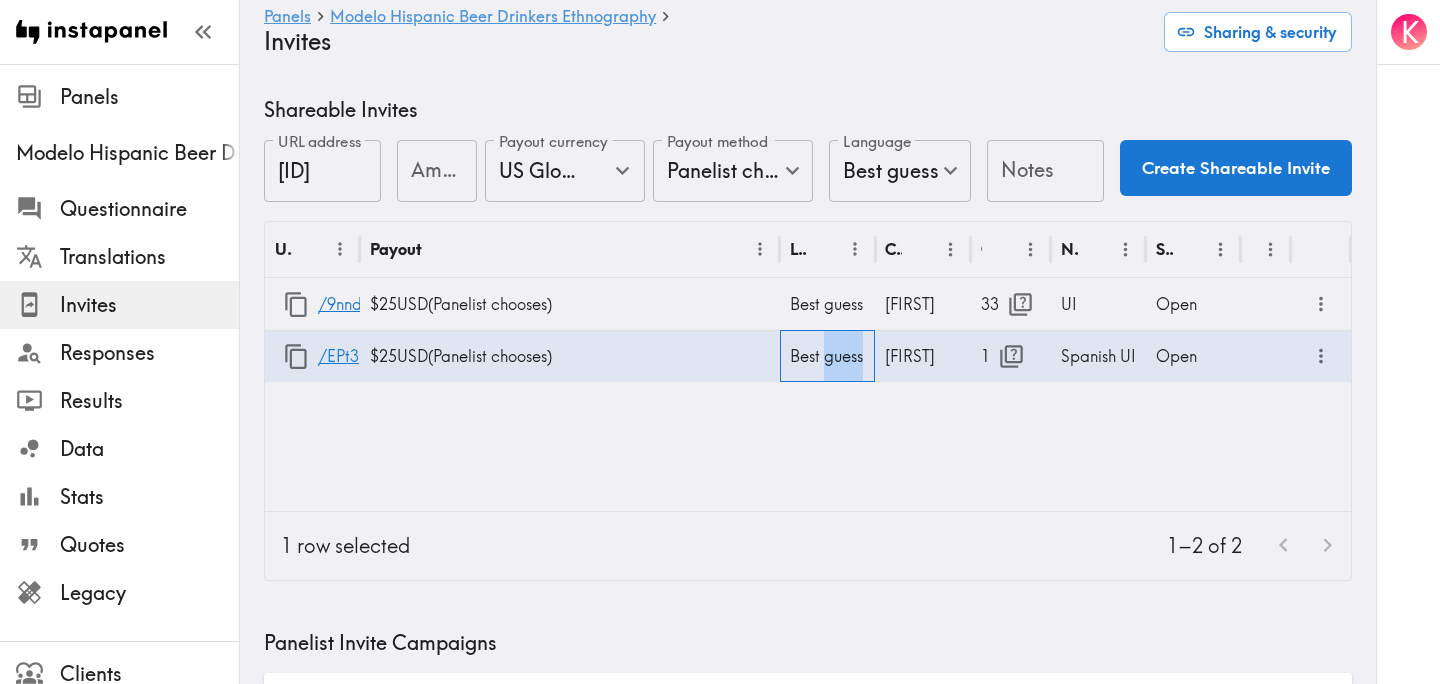 click on "Best guess" at bounding box center [827, 356] 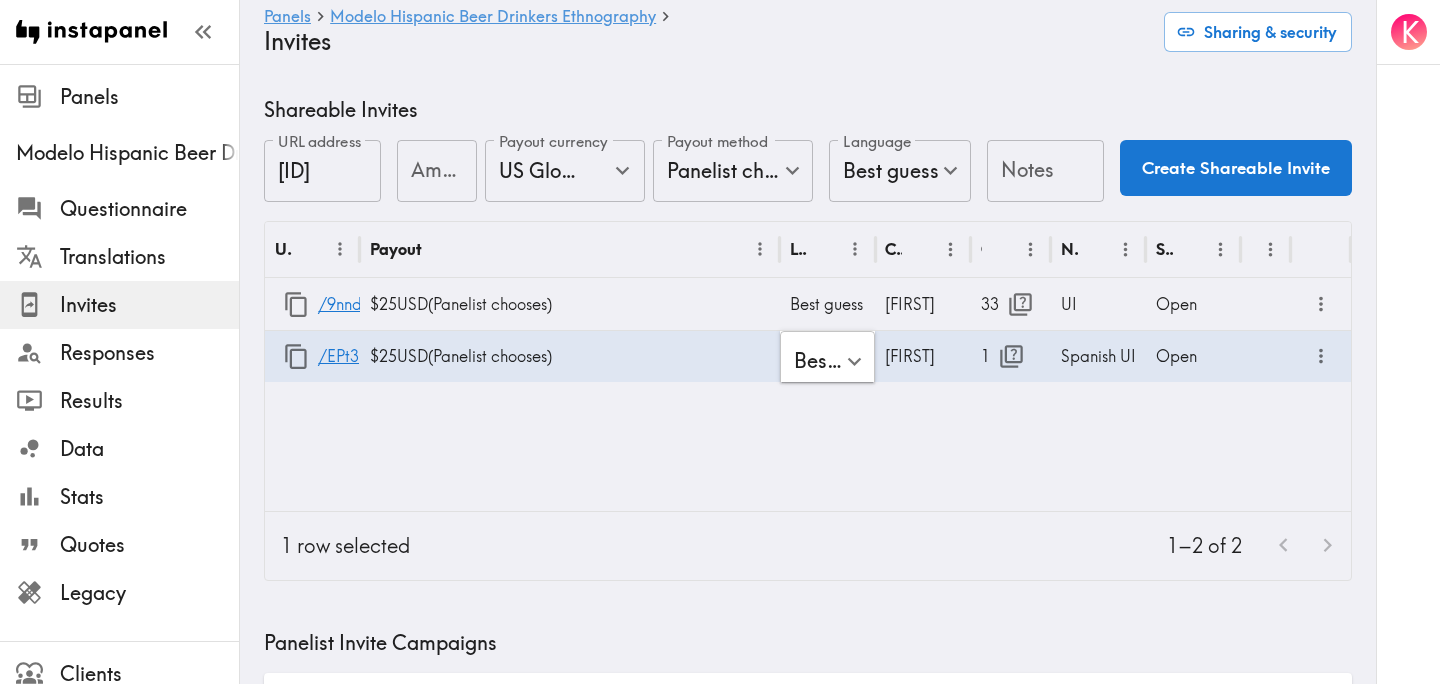 click on "Instapanel - Panels - Modelo Hispanic Beer Drinkers Ethnography - Invites Panels Modelo Hispanic Beer Drinkers Ethnography Questionnaire Translations Invites Responses Results Data Stats Quotes Legacy Clients Panelists Strategists My Invites My Rewards Help/Suggestions K Panels Modelo Hispanic Beer Drinkers Ethnography Invites Sharing & security Shareable Invites URL address [ID] URL address Amount Amount Payout currency US Global Equivalent - converted and cost-of-living adjusted Payout currency Payout method Panelist chooses Panelist chooses Payout method Language Best guess Language Notes Notes Create Shareable Invite URL Payout Language Creator Opens Notes Status /[ID] $[NUMBER] USD ( Panelist chooses ) Best guess [FIRST] [NUMBER] UI Open /[ID] $[NUMBER] USD ( Panelist chooses ) Best guess ​ [FIRST] [NUMBER] Spanish UI Open 1 row selected 1–2 of 2 Panelist Invite Campaigns Drag & drop a CSV with an "Email" column here, or click to select. No panelist invite campaigns yet. Upload a CSV file to get started." at bounding box center (720, 1563) 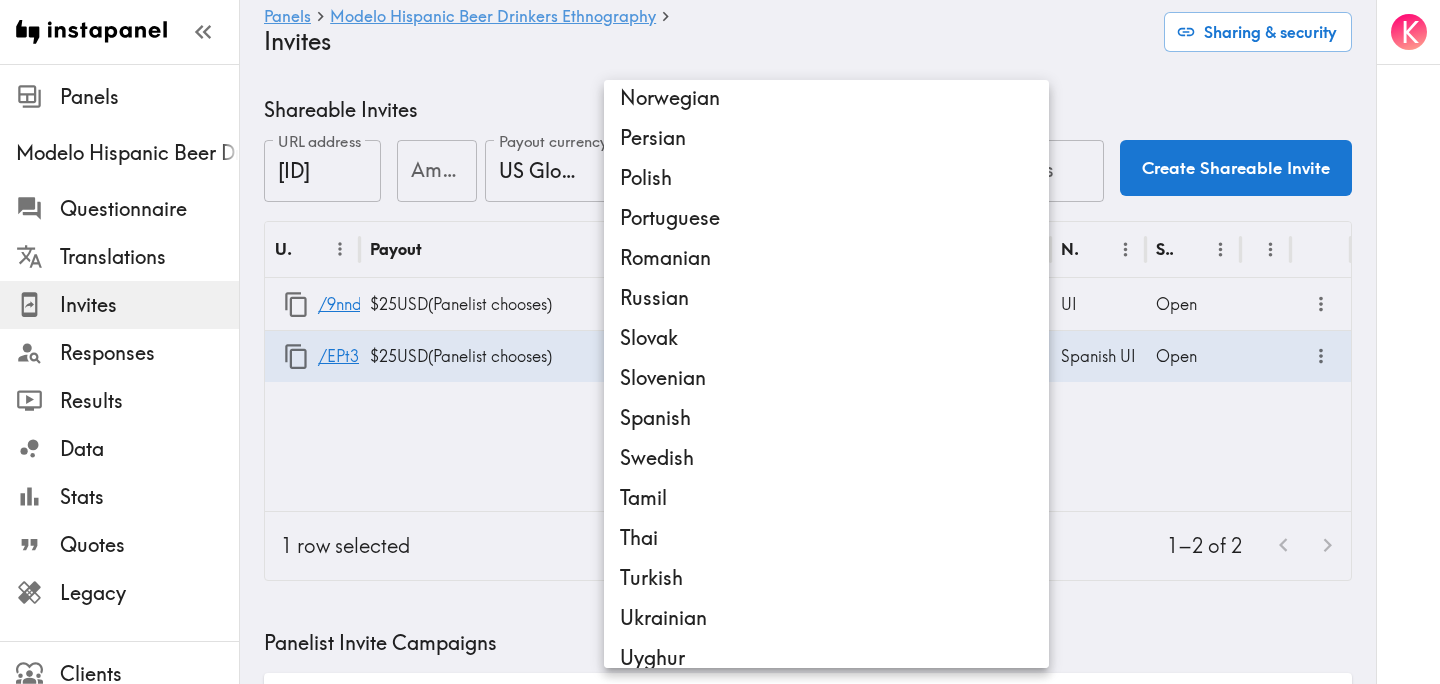scroll, scrollTop: 1459, scrollLeft: 0, axis: vertical 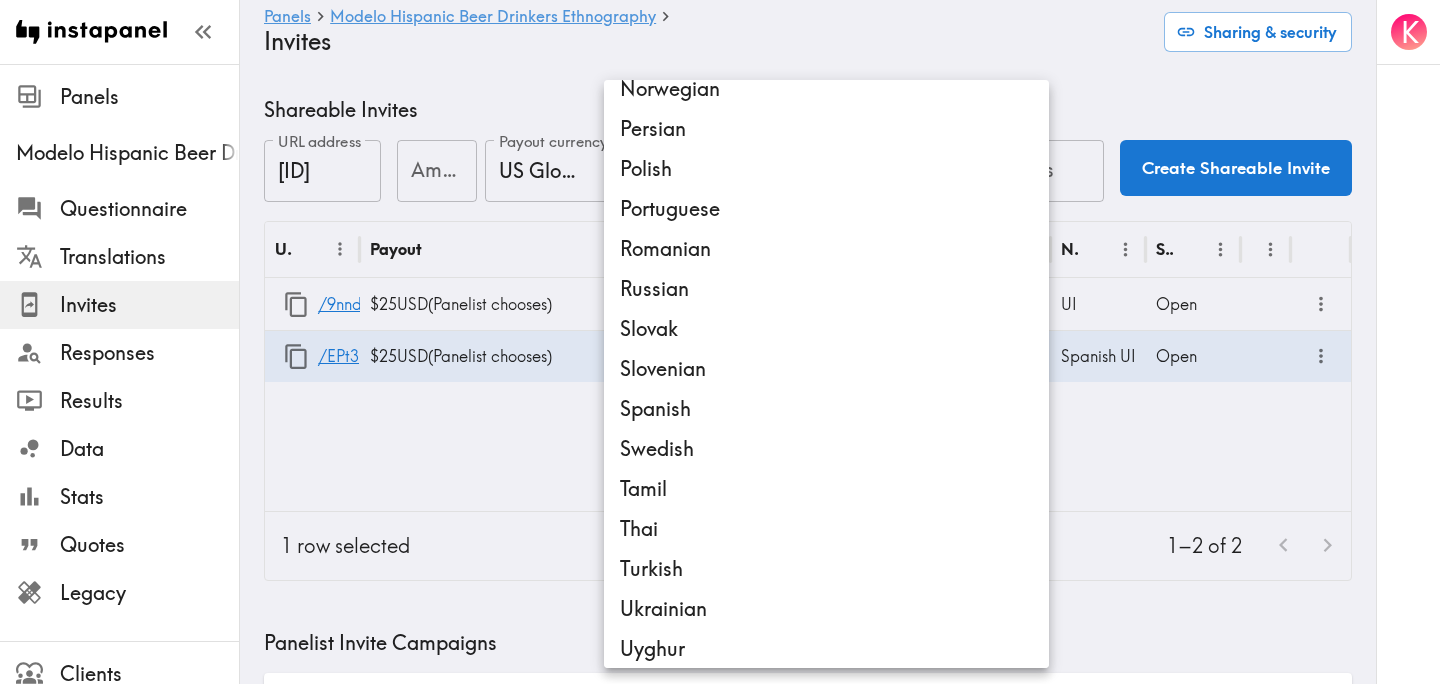 click on "Spanish" at bounding box center (826, 409) 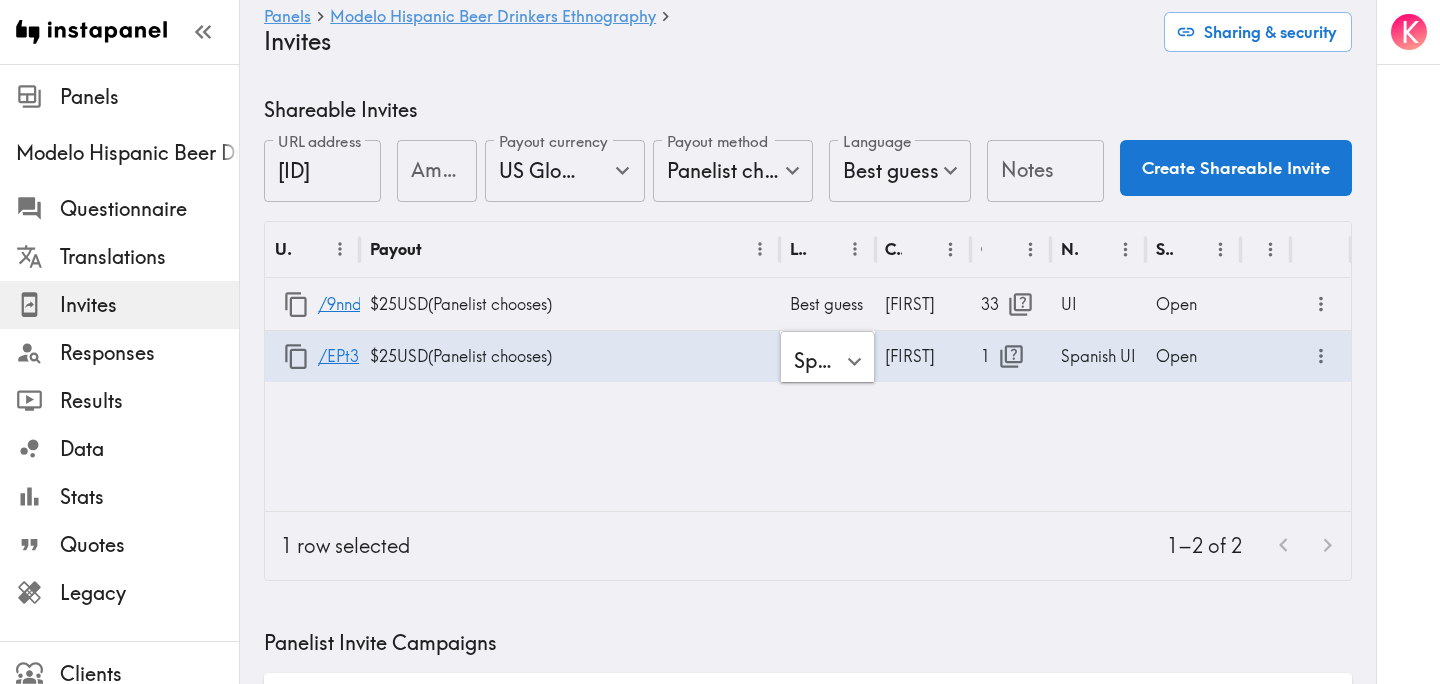 click on "URL Payout Language Creator Opens Notes Status /[ID] $[NUMBER] USD ( Panelist chooses ) Best guess ​ [FIRST] [NUMBER] Spanish UI Open 1 row selected 1–2 of 2 Panelist Invite Campaigns Drag & drop a CSV with an "Email" column here, or click to select. No panelist invite campaigns yet. Upload a CSV file to get started." at bounding box center [808, 366] 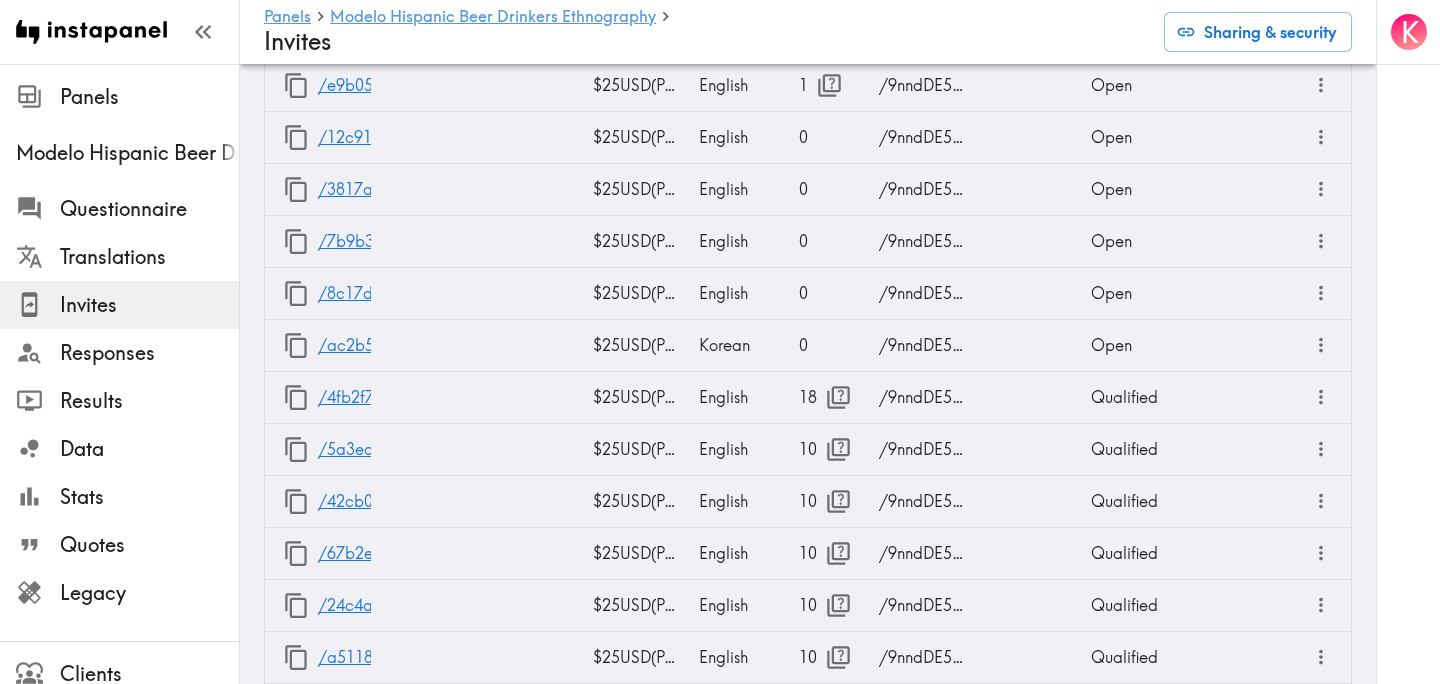 scroll, scrollTop: 2379, scrollLeft: 0, axis: vertical 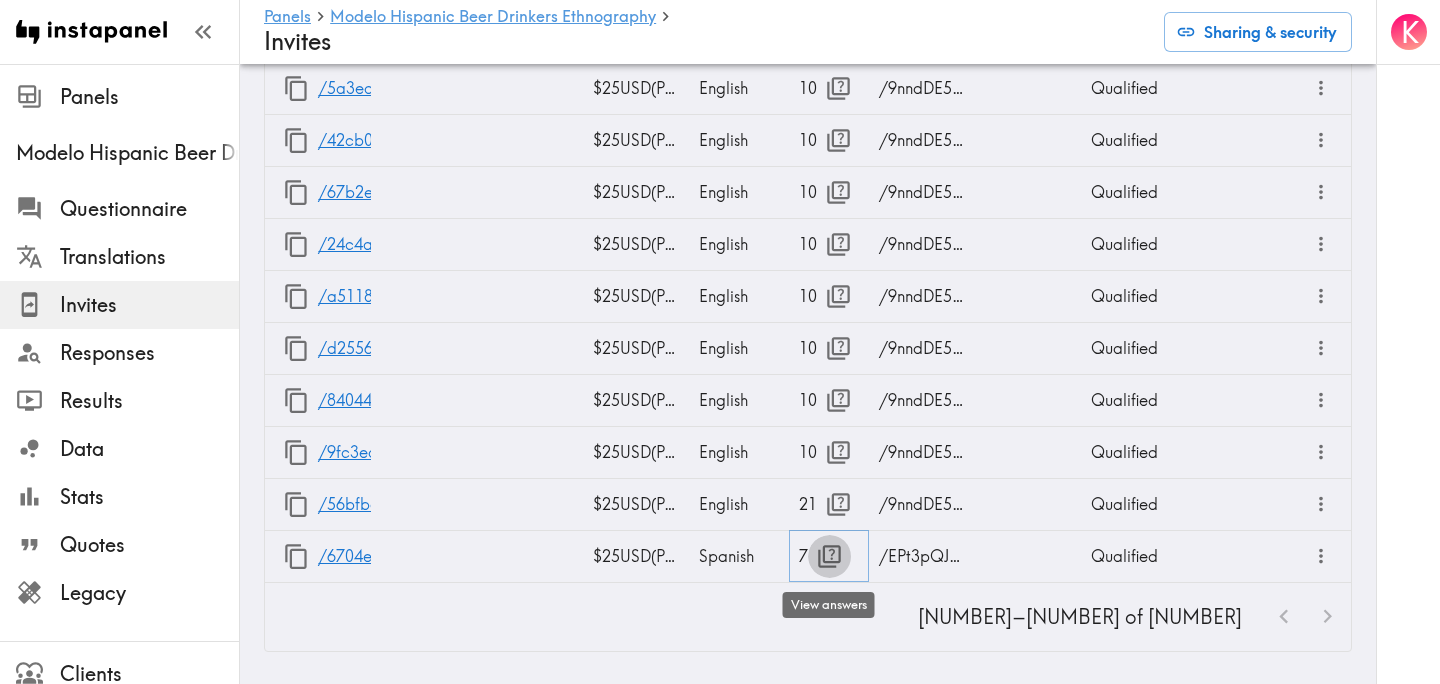 click at bounding box center (829, 556) 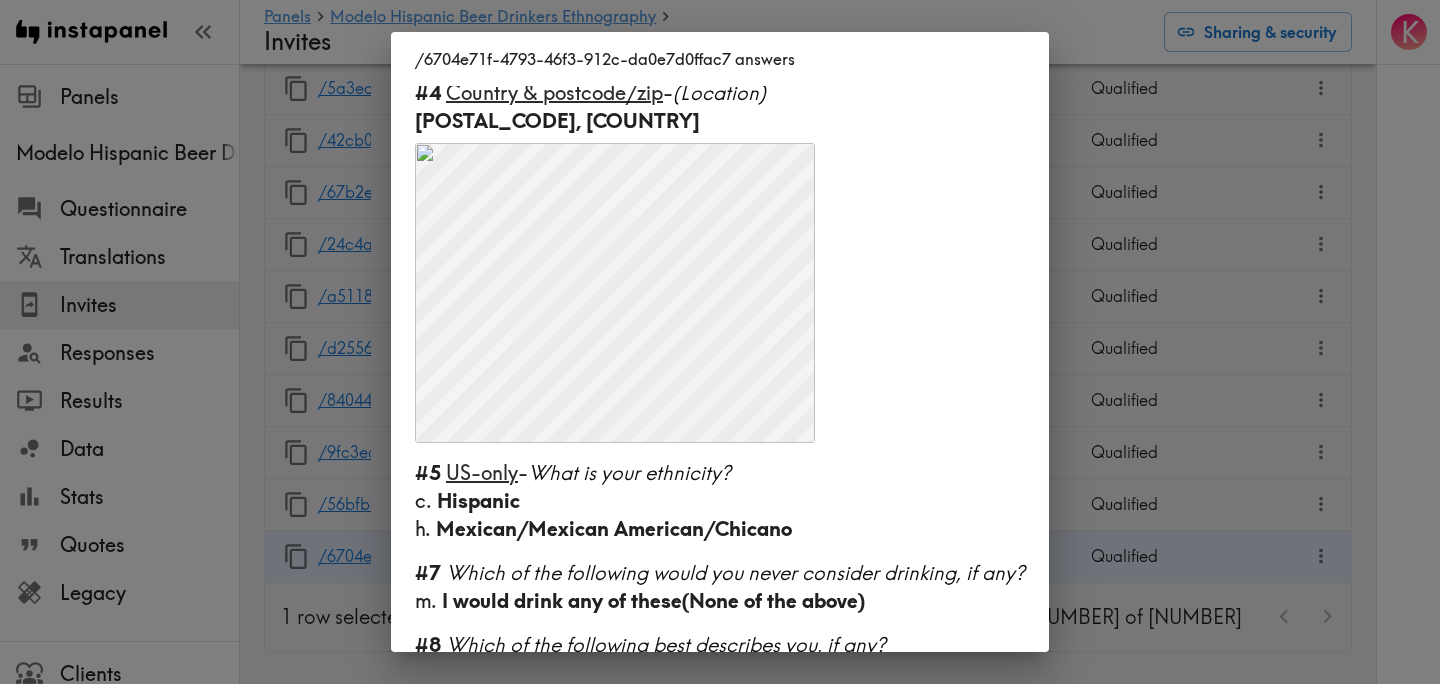 scroll, scrollTop: 422, scrollLeft: 0, axis: vertical 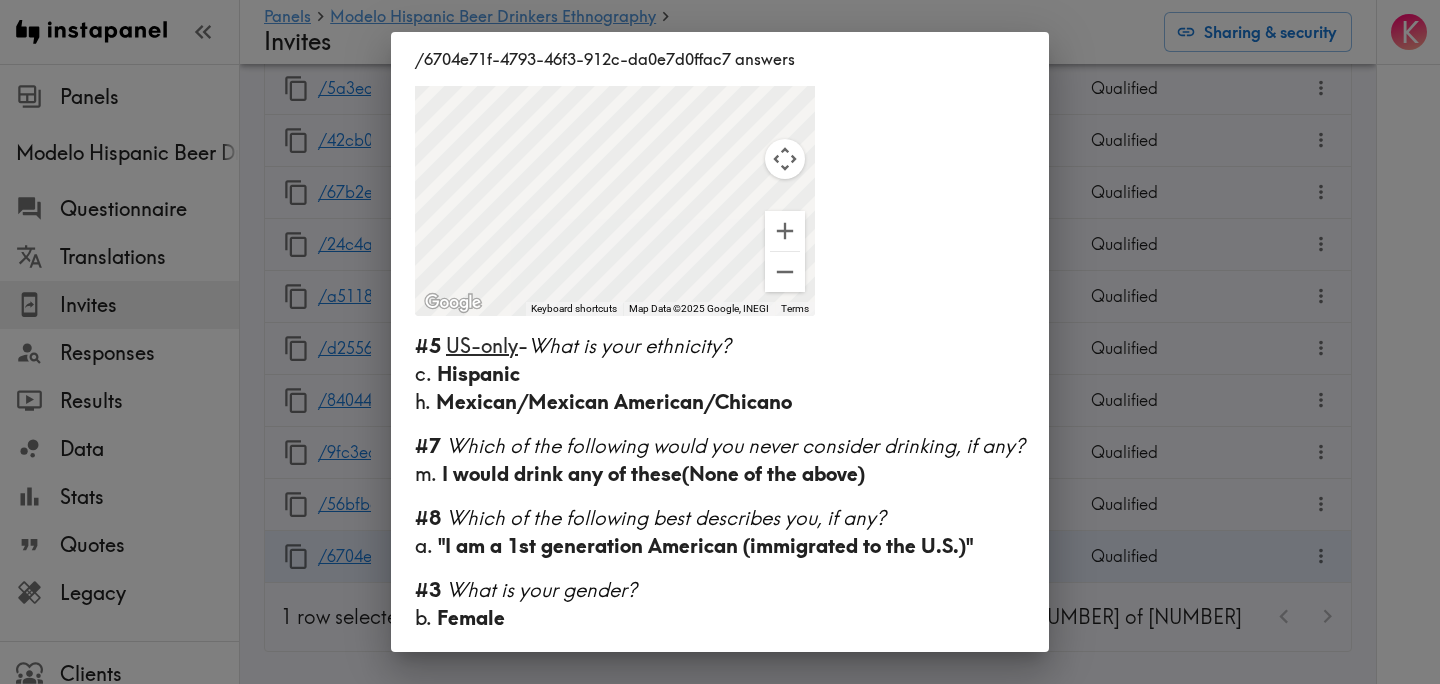 click on "/[ID] answers Language Spanish Segment 1st generation to immigrate to the US #1 What is your age? [AGE] #4 Country & postcode/zip - (Location) [POSTAL_CODE], [STATE] ← Move left → Move right ↑ Move up ↓ Move down + Zoom in - Zoom out Home Jump left by 75% End Jump right by 75% Page Up Jump up by 75% Page Down Jump down by 75% To navigate, press the arrow keys. To activate drag with keyboard, press Alt + Enter. Once in keyboard drag state, use the arrow keys to move the marker. To complete the drag, press the Enter key. To cancel, press Escape. Keyboard shortcuts Map Data Map Data ©2025 Google, INEGI Map data ©2025 Google, INEGI 500 km Click to toggle between metric and imperial units Terms Report a map error #5 US-only - What is your ethnicity? c. Hispanic h. Mexican/Mexican American/Chicano #7 Which of the following would you never consider drinking, if any? m. I would drink any of these (None of the above) #8" at bounding box center [720, 342] 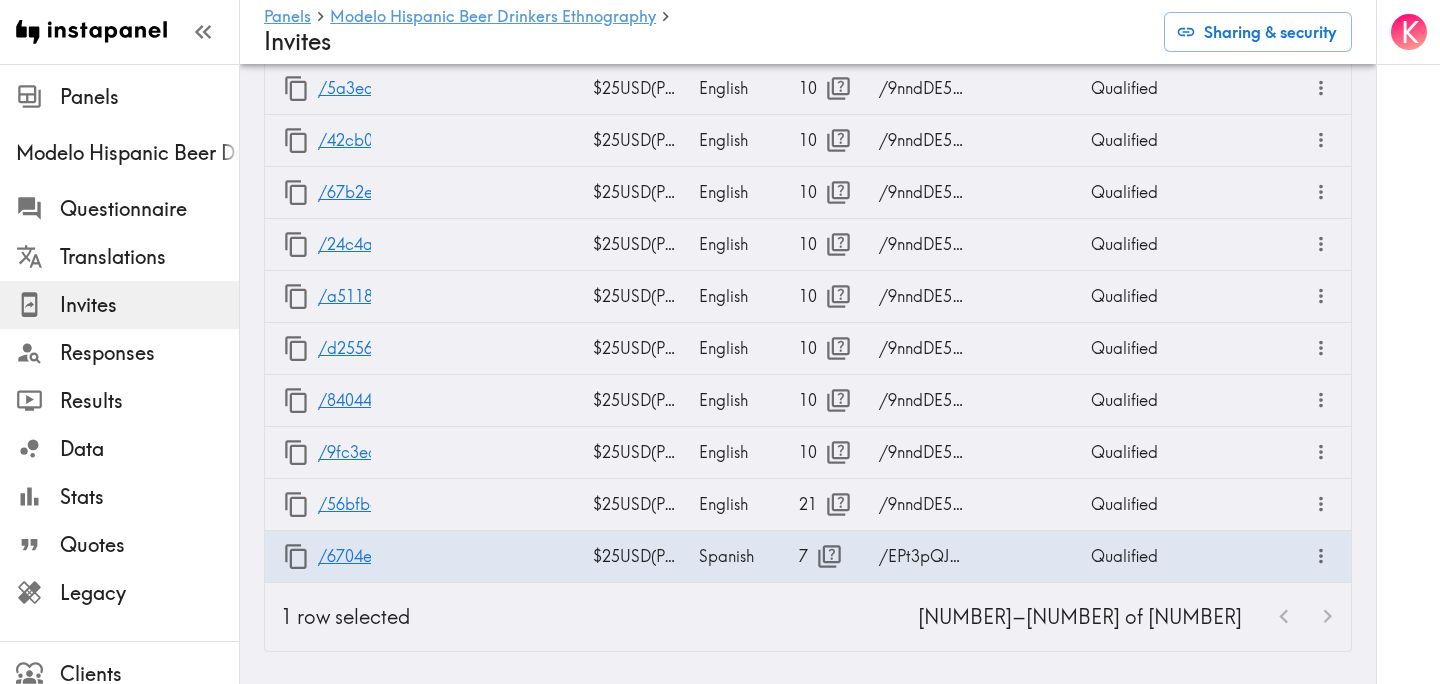 click on "K" at bounding box center [1408, 342] 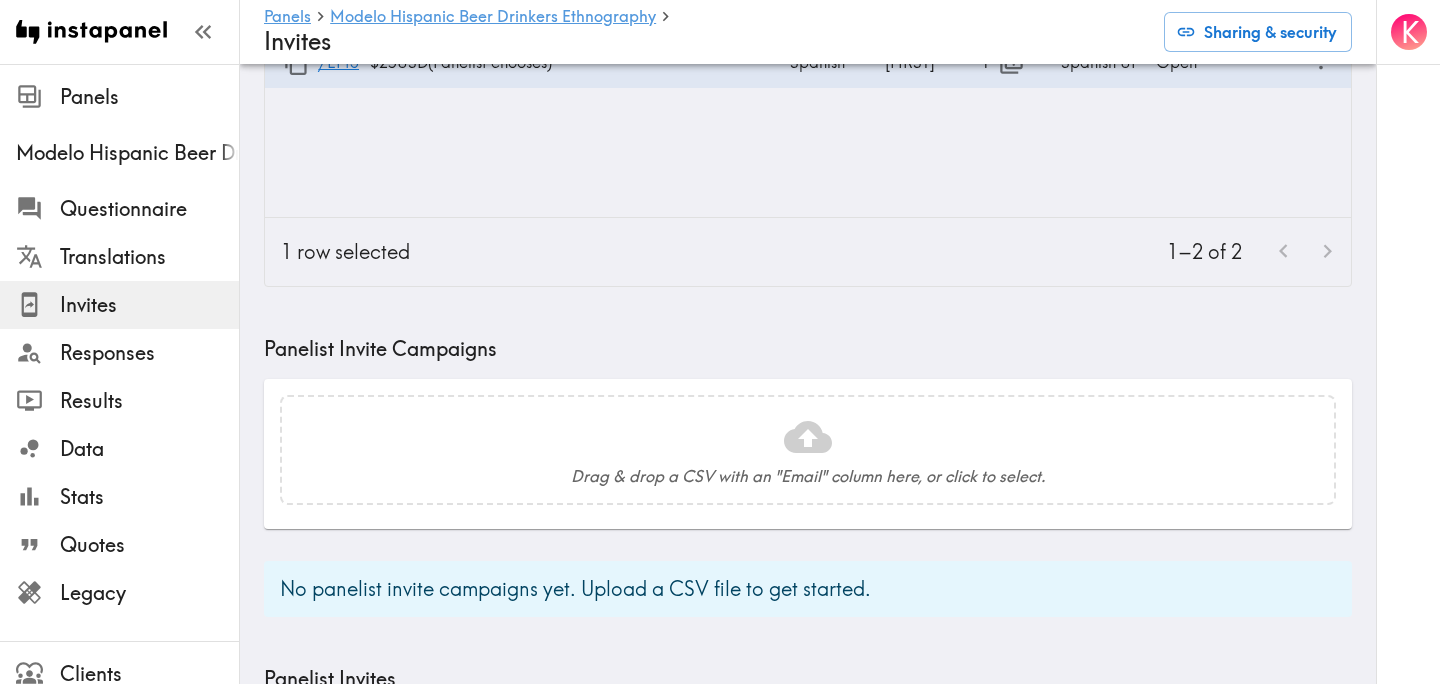 scroll, scrollTop: 0, scrollLeft: 0, axis: both 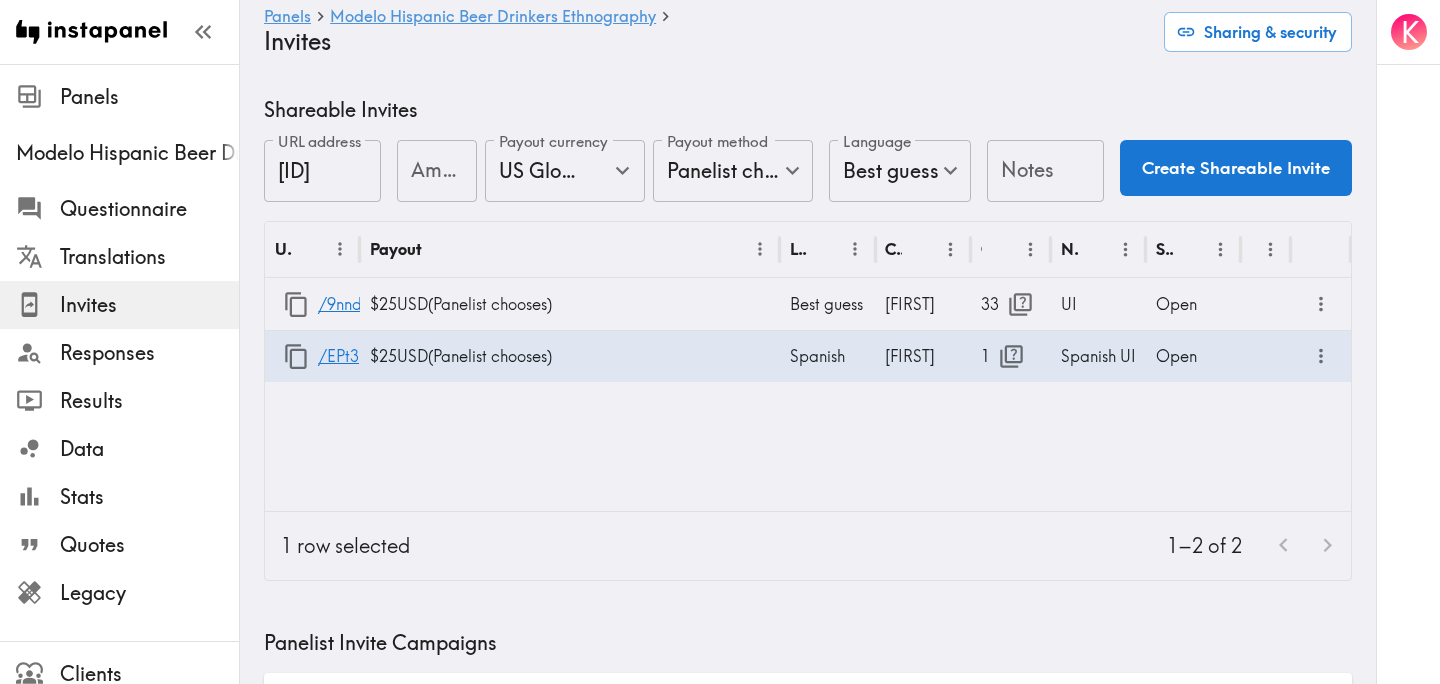 click on "URL Payout Language Creator Opens Notes Status /[ID] $[NUMBER] USD ( Panelist chooses ) Best guess [FIRST] [NUMBER] UI Open /[ID] $[NUMBER] USD ( Panelist chooses ) Spanish [FIRST] [NUMBER] Spanish UI Open" at bounding box center [808, 366] 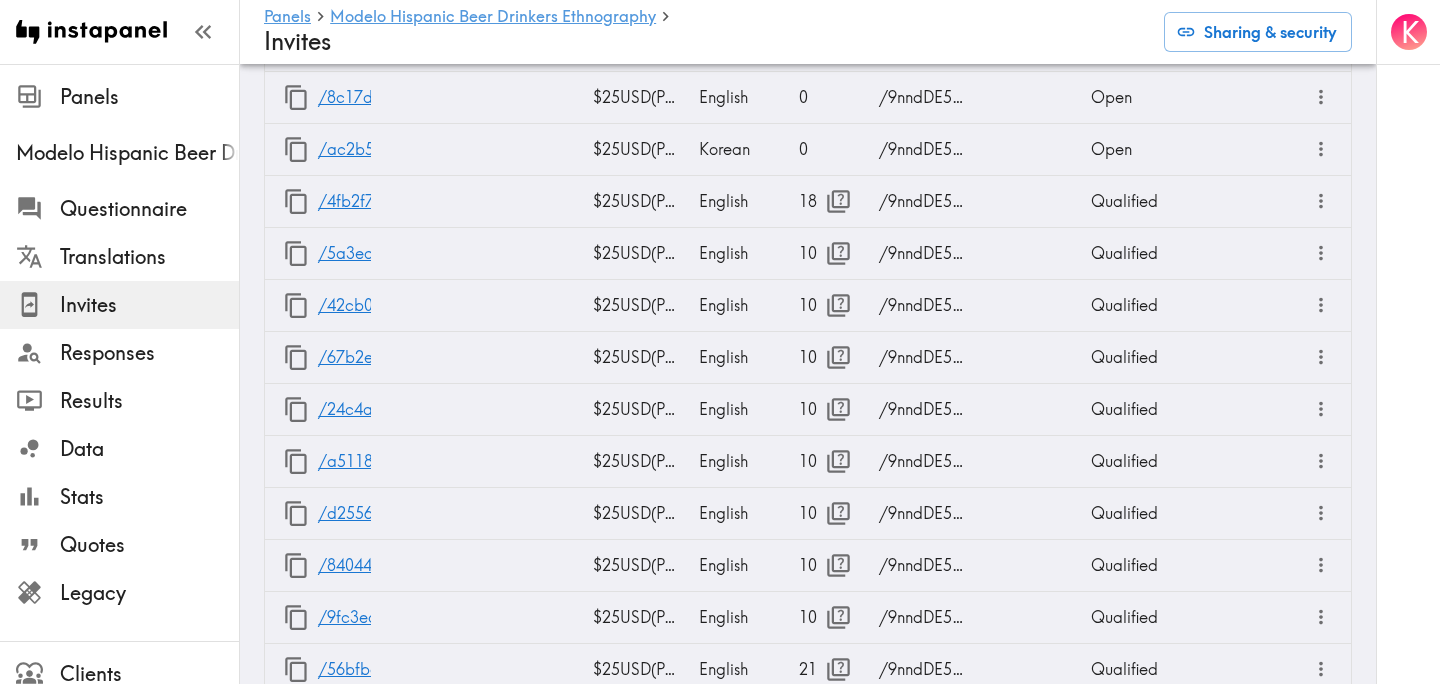 scroll, scrollTop: 2379, scrollLeft: 0, axis: vertical 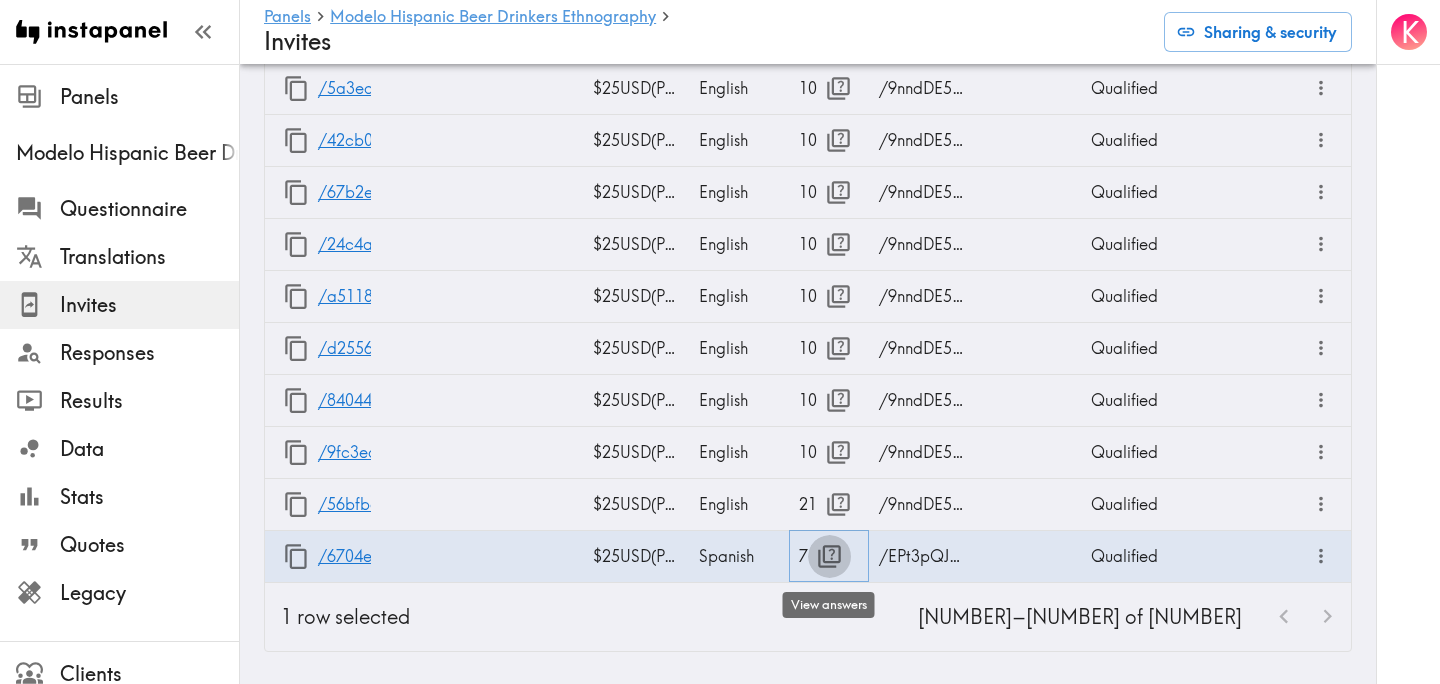 click at bounding box center [829, 556] 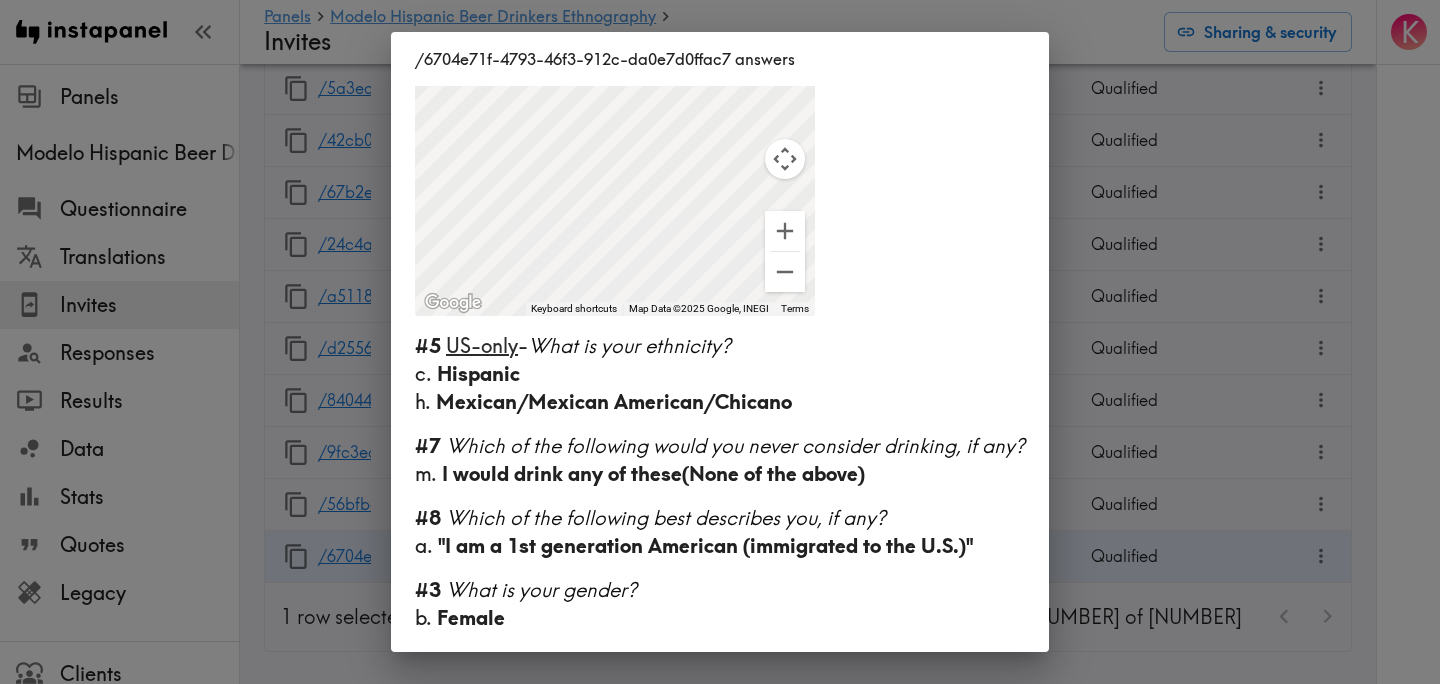 click on "/[ID] answers Language Spanish Segment 1st generation to immigrate to the US #1 What is your age? [AGE] #4 Country & postcode/zip - (Location) [POSTAL_CODE], [STATE] ← Move left → Move right ↑ Move up ↓ Move down + Zoom in - Zoom out Home Jump left by 75% End Jump right by 75% Page Up Jump up by 75% Page Down Jump down by 75% To navigate, press the arrow keys. To activate drag with keyboard, press Alt + Enter. Once in keyboard drag state, use the arrow keys to move the marker. To complete the drag, press the Enter key. To cancel, press Escape. Keyboard shortcuts Map Data Map Data ©2025 Google, INEGI Map data ©2025 Google, INEGI 500 km Click to toggle between metric and imperial units Terms Report a map error #5 US-only - What is your ethnicity? c. Hispanic h. Mexican/Mexican American/Chicano #7 Which of the following would you never consider drinking, if any? m. I would drink any of these (None of the above) #8" at bounding box center [720, 342] 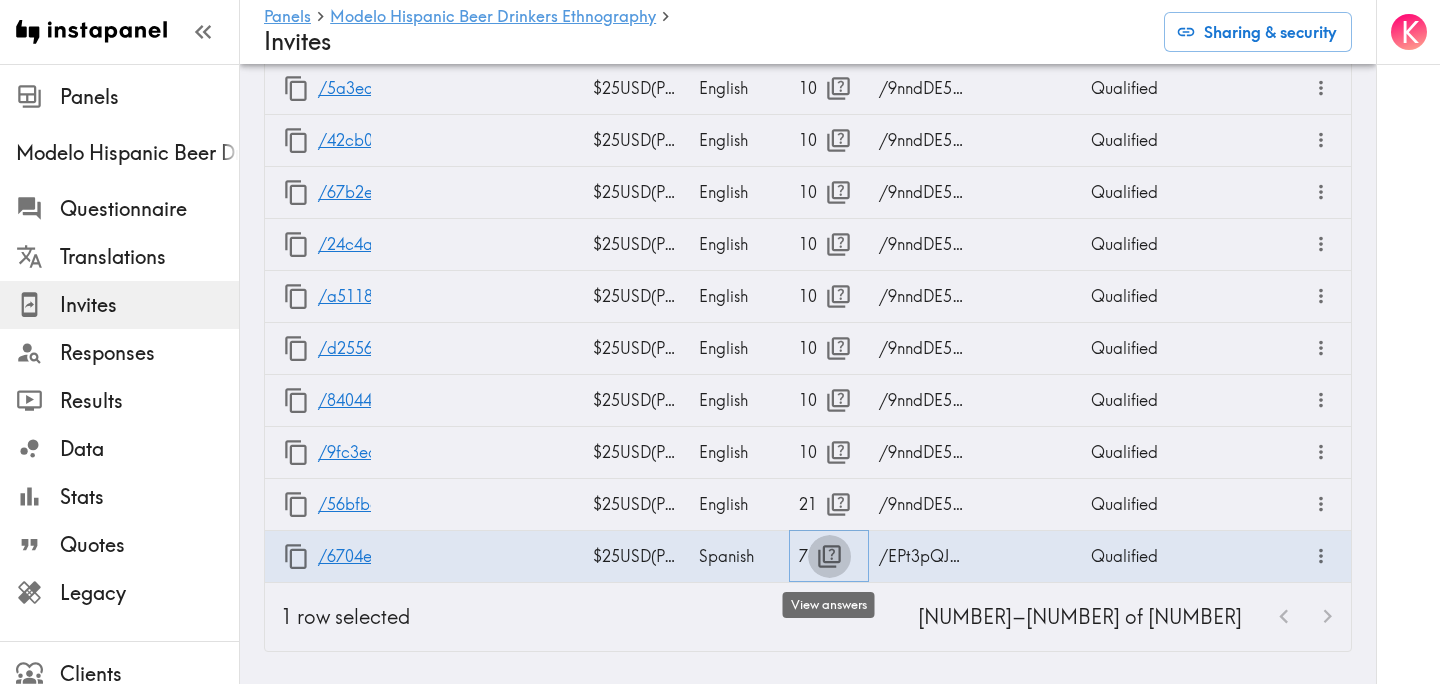 click at bounding box center (829, 556) 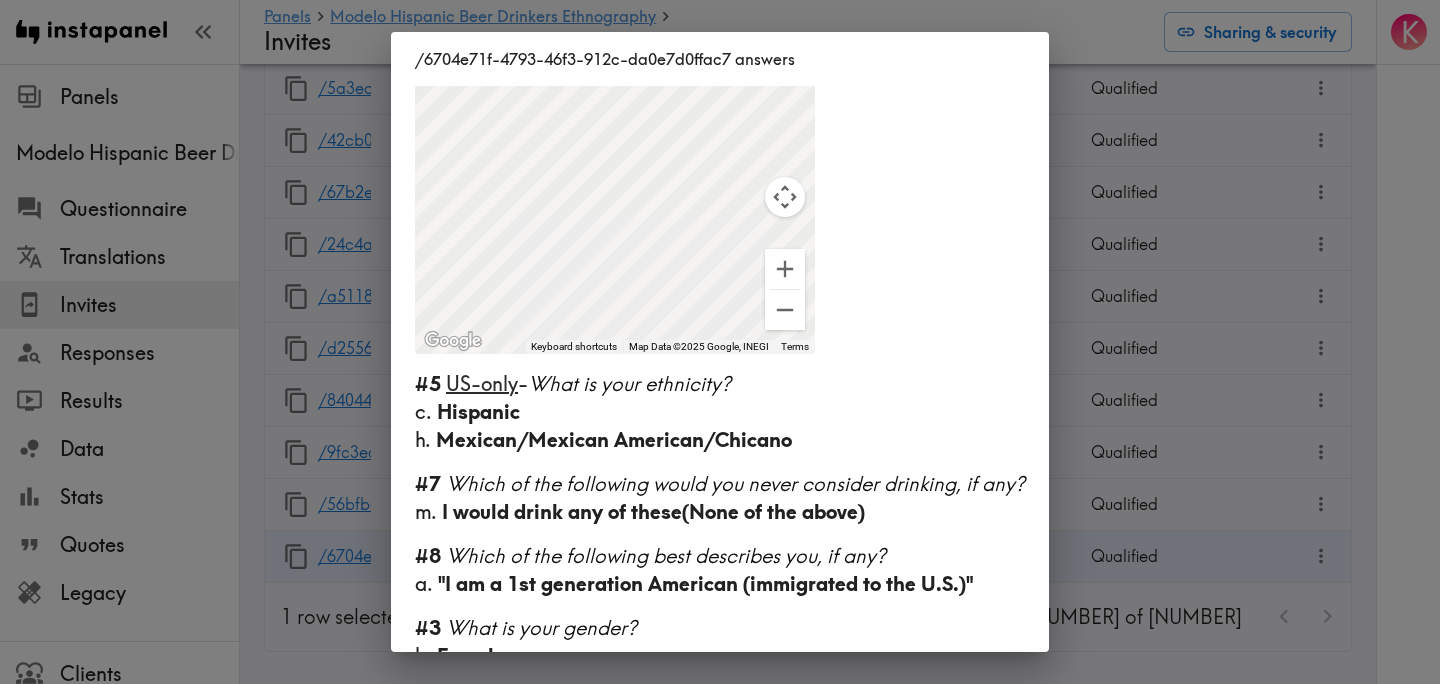 scroll, scrollTop: 422, scrollLeft: 0, axis: vertical 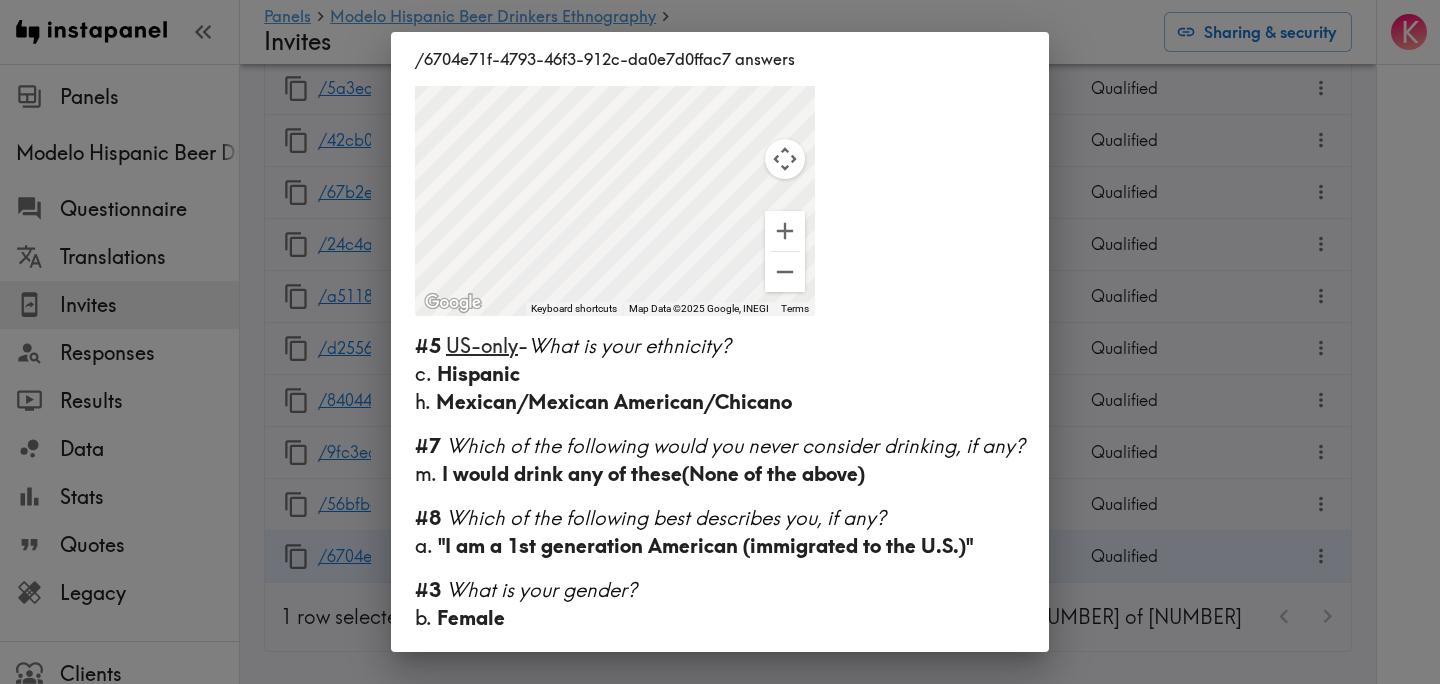 click on "/[ID] answers Language Spanish Segment 1st generation to immigrate to the US #1 What is your age? [AGE] #4 Country & postcode/zip - (Location) [POSTAL_CODE], [STATE] ← Move left → Move right ↑ Move up ↓ Move down + Zoom in - Zoom out Home Jump left by 75% End Jump right by 75% Page Up Jump up by 75% Page Down Jump down by 75% To navigate, press the arrow keys. To activate drag with keyboard, press Alt + Enter. Once in keyboard drag state, use the arrow keys to move the marker. To complete the drag, press the Enter key. To cancel, press Escape. Keyboard shortcuts Map Data Map Data ©2025 Google, INEGI Map data ©2025 Google, INEGI 500 km Click to toggle between metric and imperial units Terms Report a map error #5 US-only - What is your ethnicity? c. Hispanic h. Mexican/Mexican American/Chicano #7 Which of the following would you never consider drinking, if any? m. I would drink any of these (None of the above) #8" at bounding box center (720, 342) 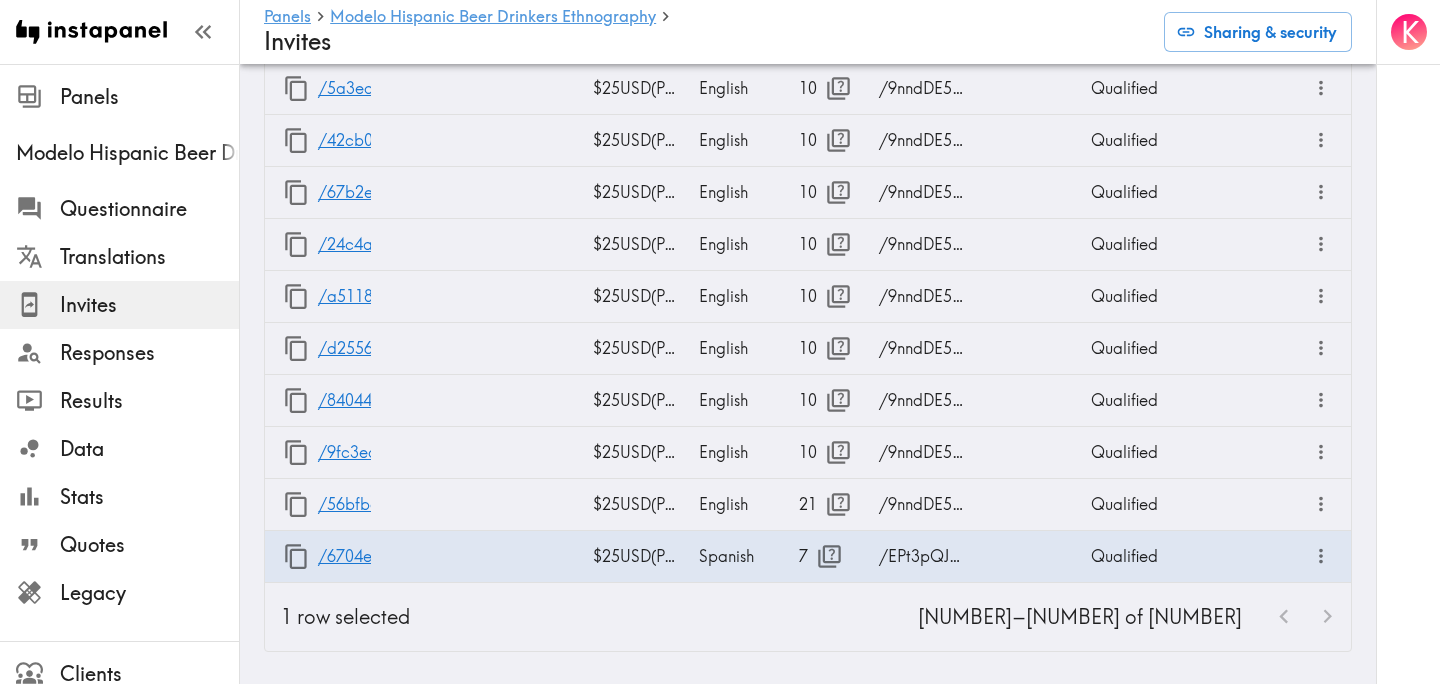 click on "K" at bounding box center (1408, 342) 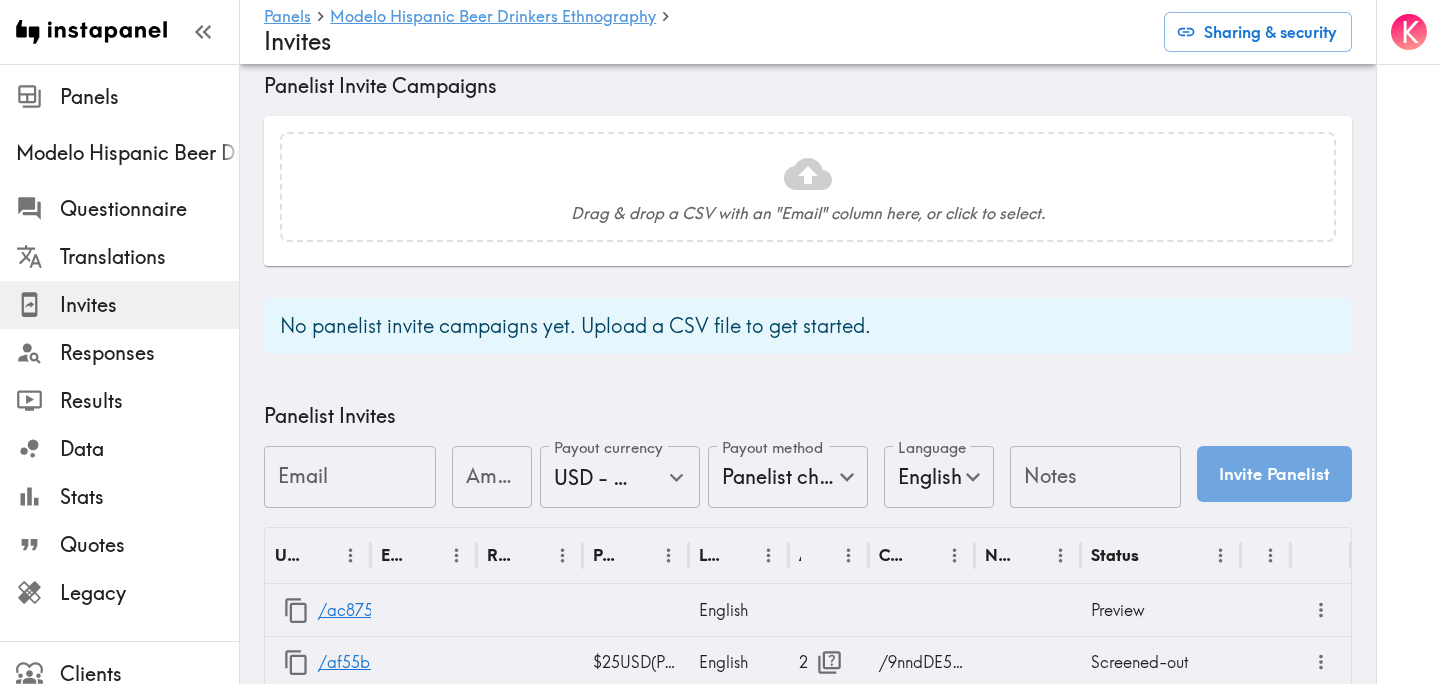 scroll, scrollTop: 0, scrollLeft: 0, axis: both 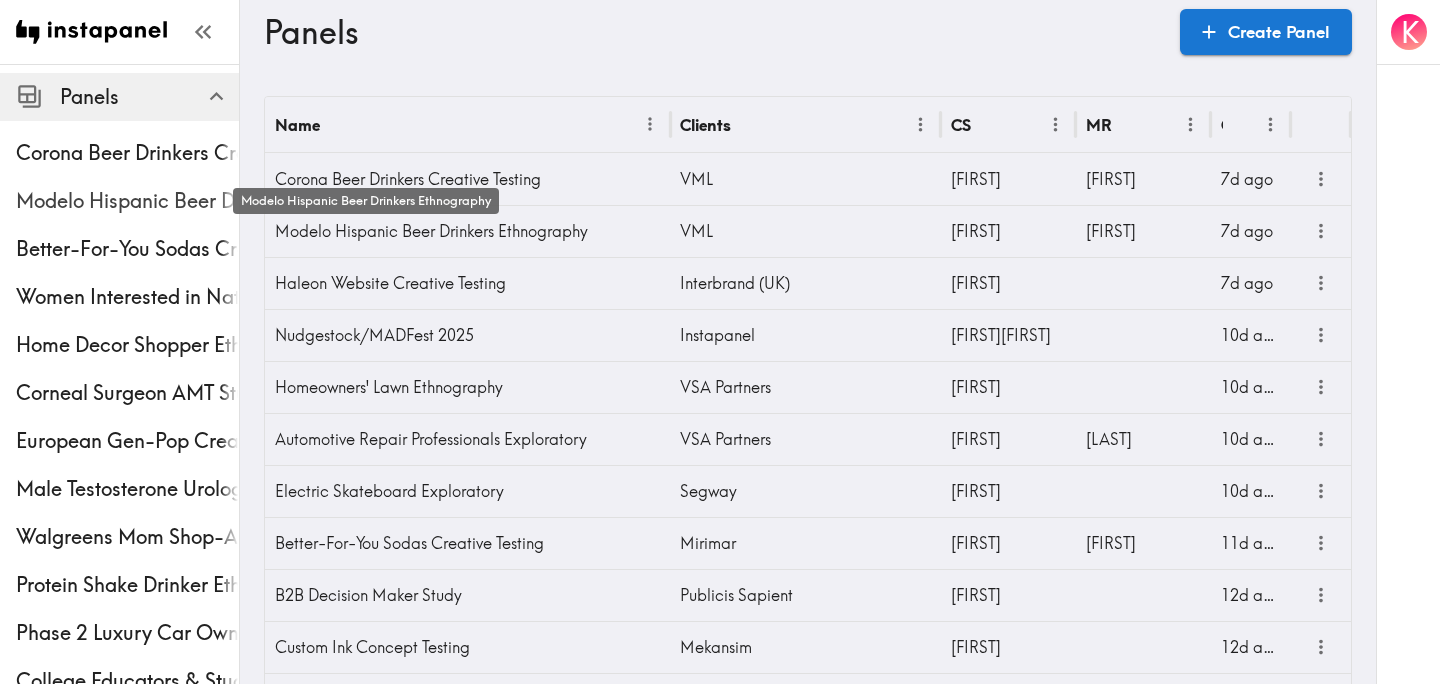click on "Modelo Hispanic Beer Drinkers Ethnography" at bounding box center [127, 201] 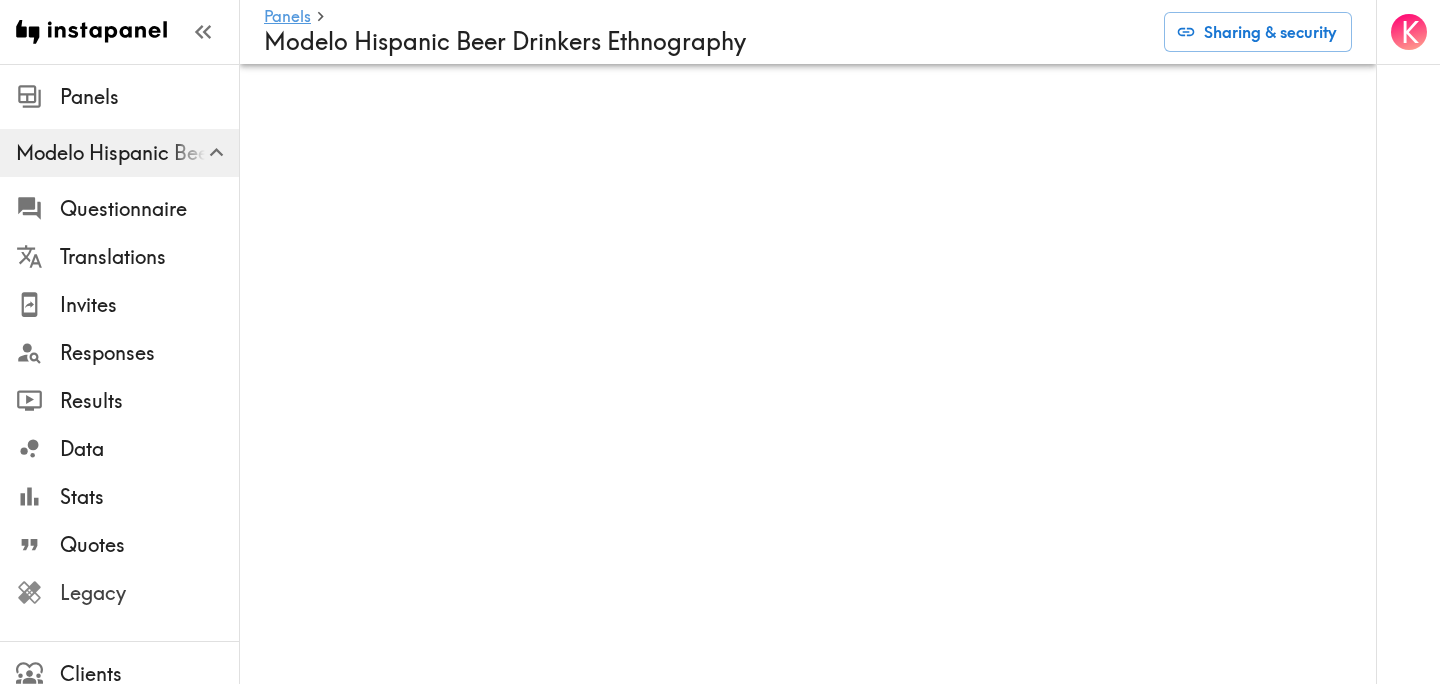 click on "Legacy" at bounding box center (149, 593) 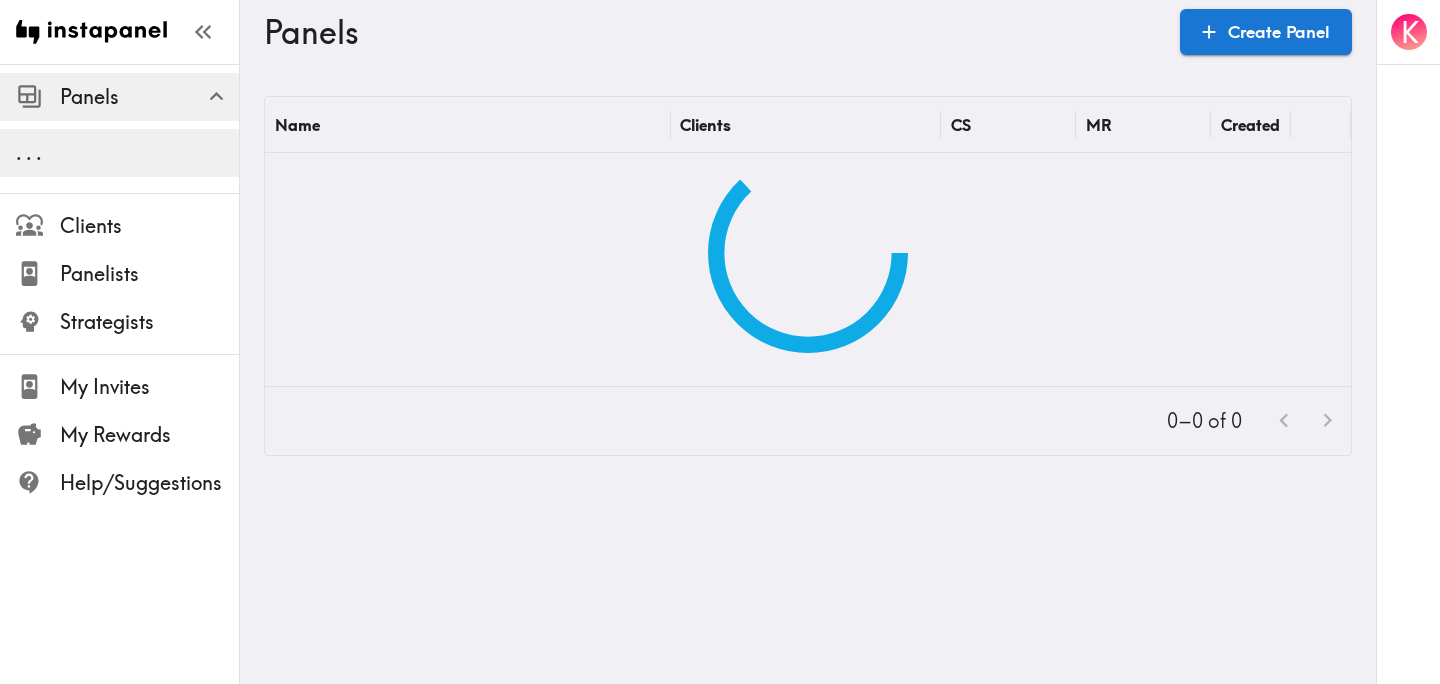 scroll, scrollTop: 0, scrollLeft: 0, axis: both 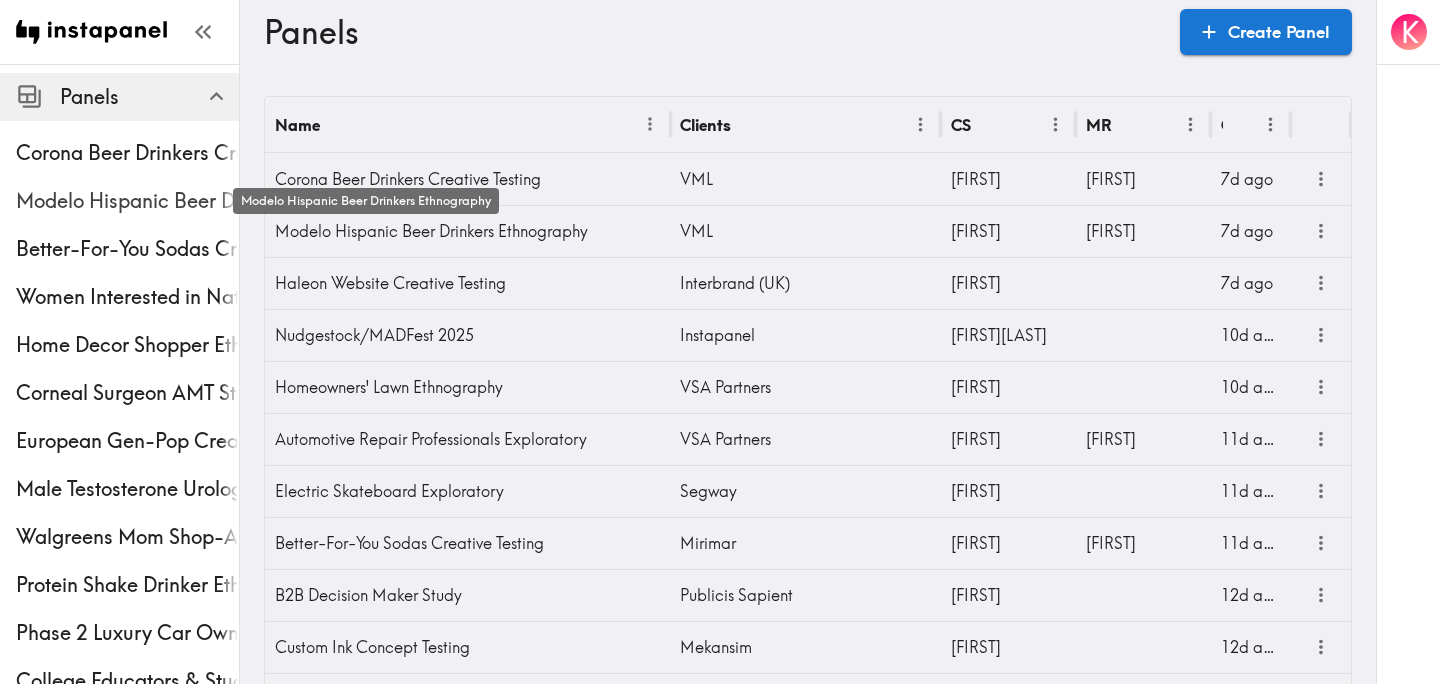 click on "Modelo Hispanic Beer Drinkers Ethnography" at bounding box center [127, 201] 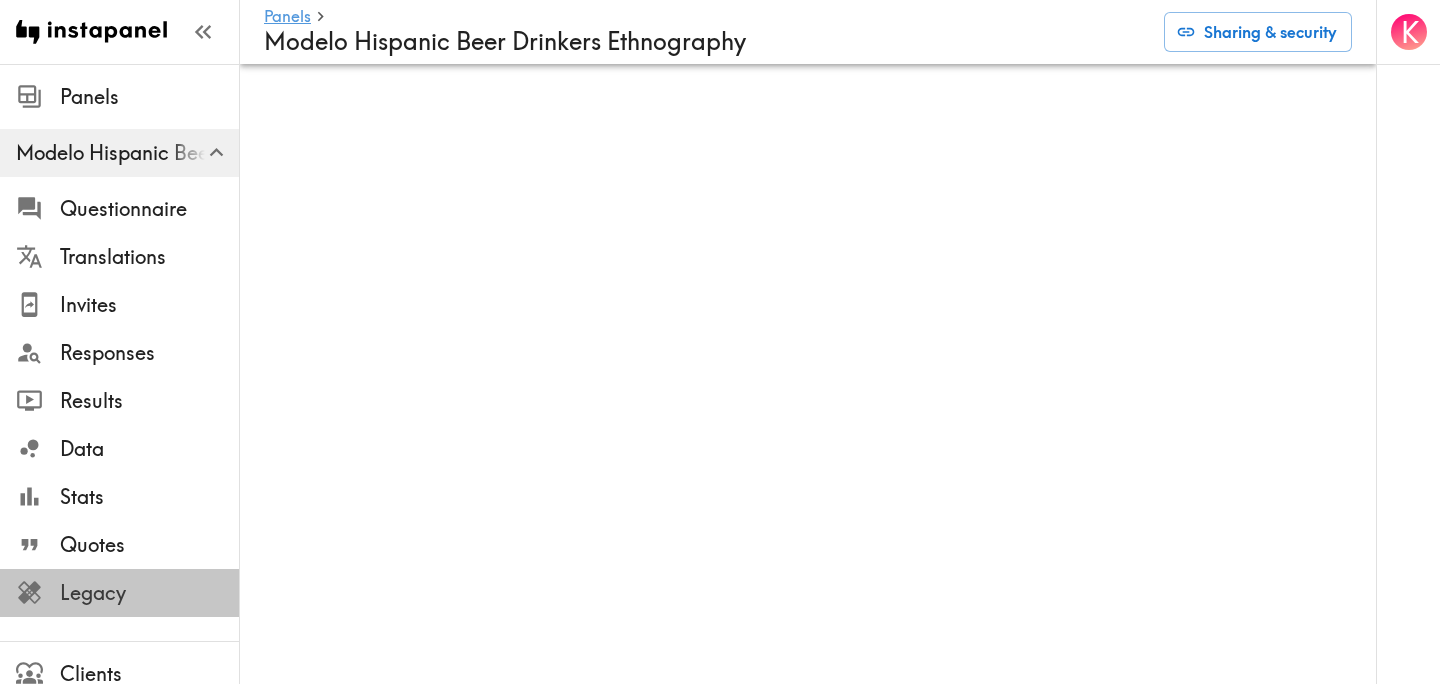 click on "Legacy" at bounding box center (149, 593) 